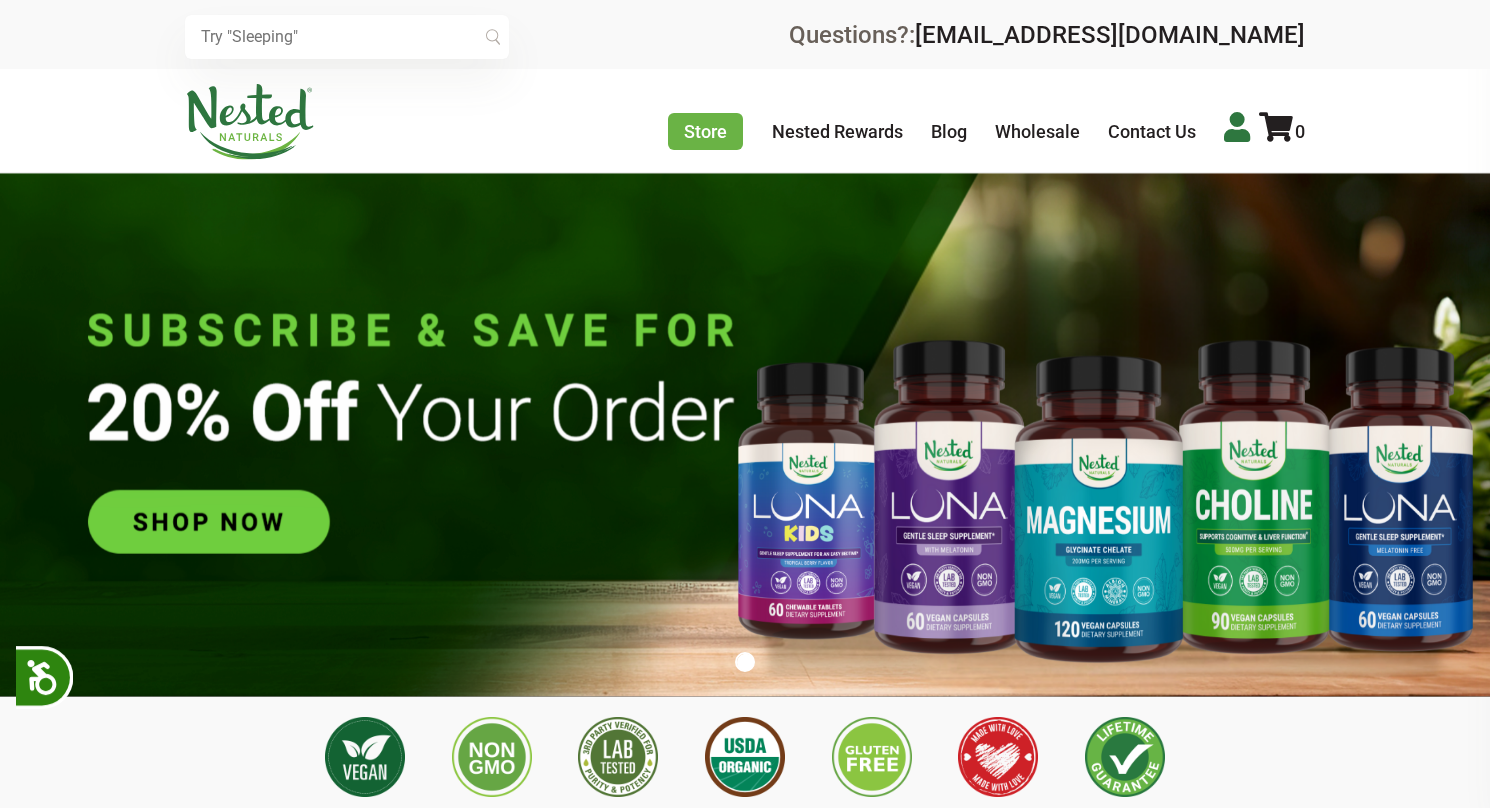 scroll, scrollTop: 0, scrollLeft: 0, axis: both 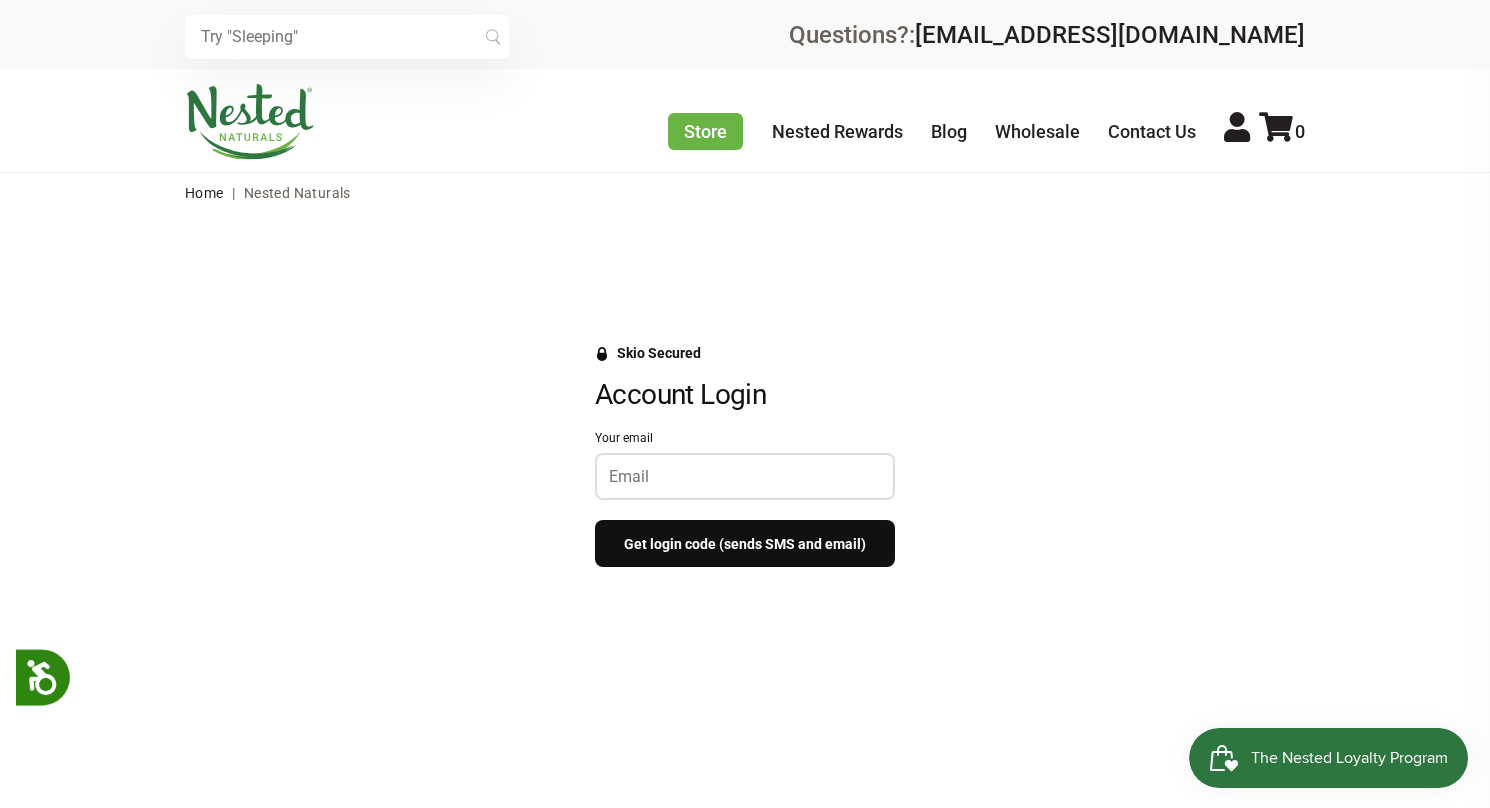 click on "Your email" at bounding box center [745, 476] 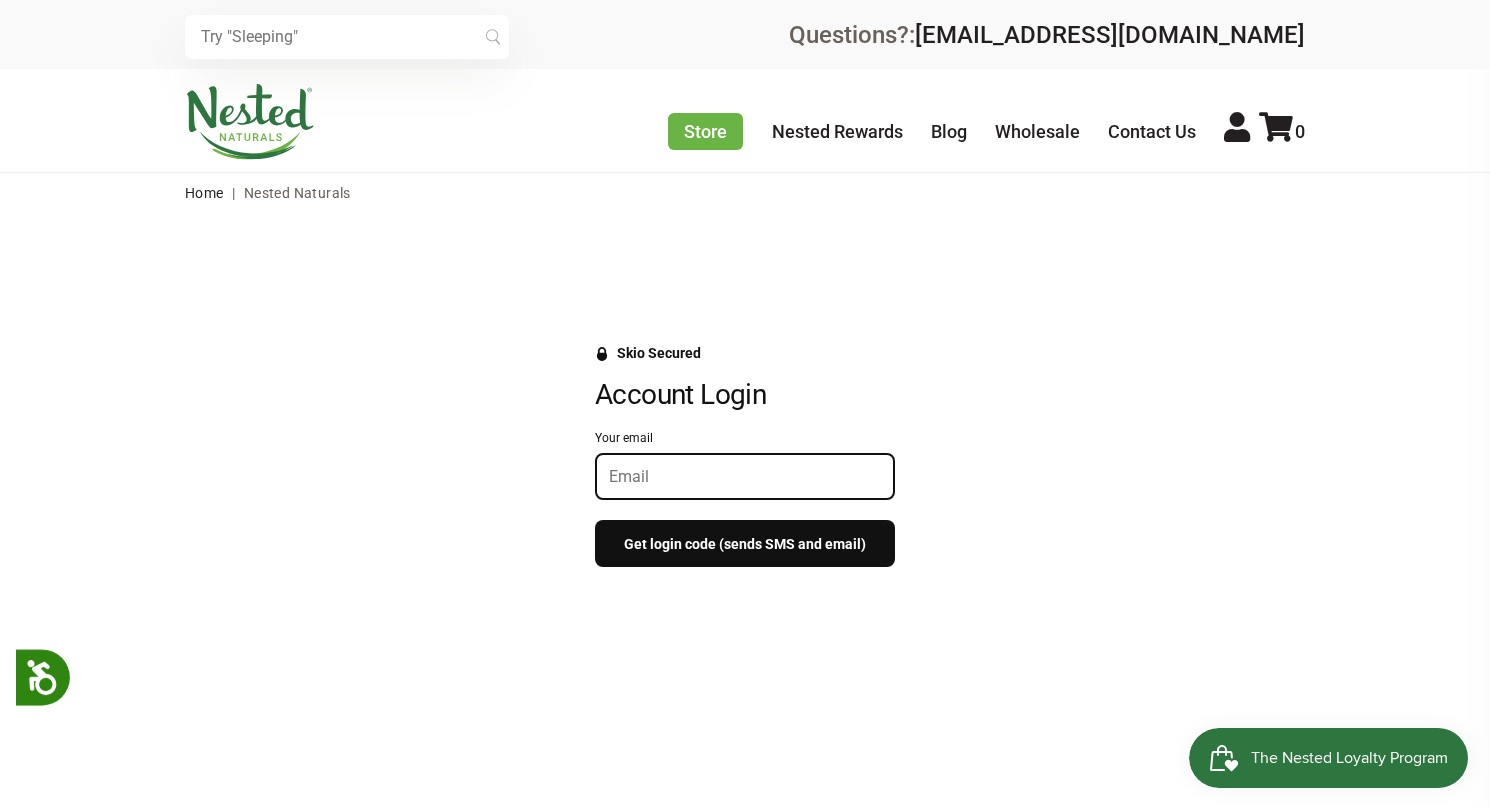 type on "gibsonstan61@gmail.com" 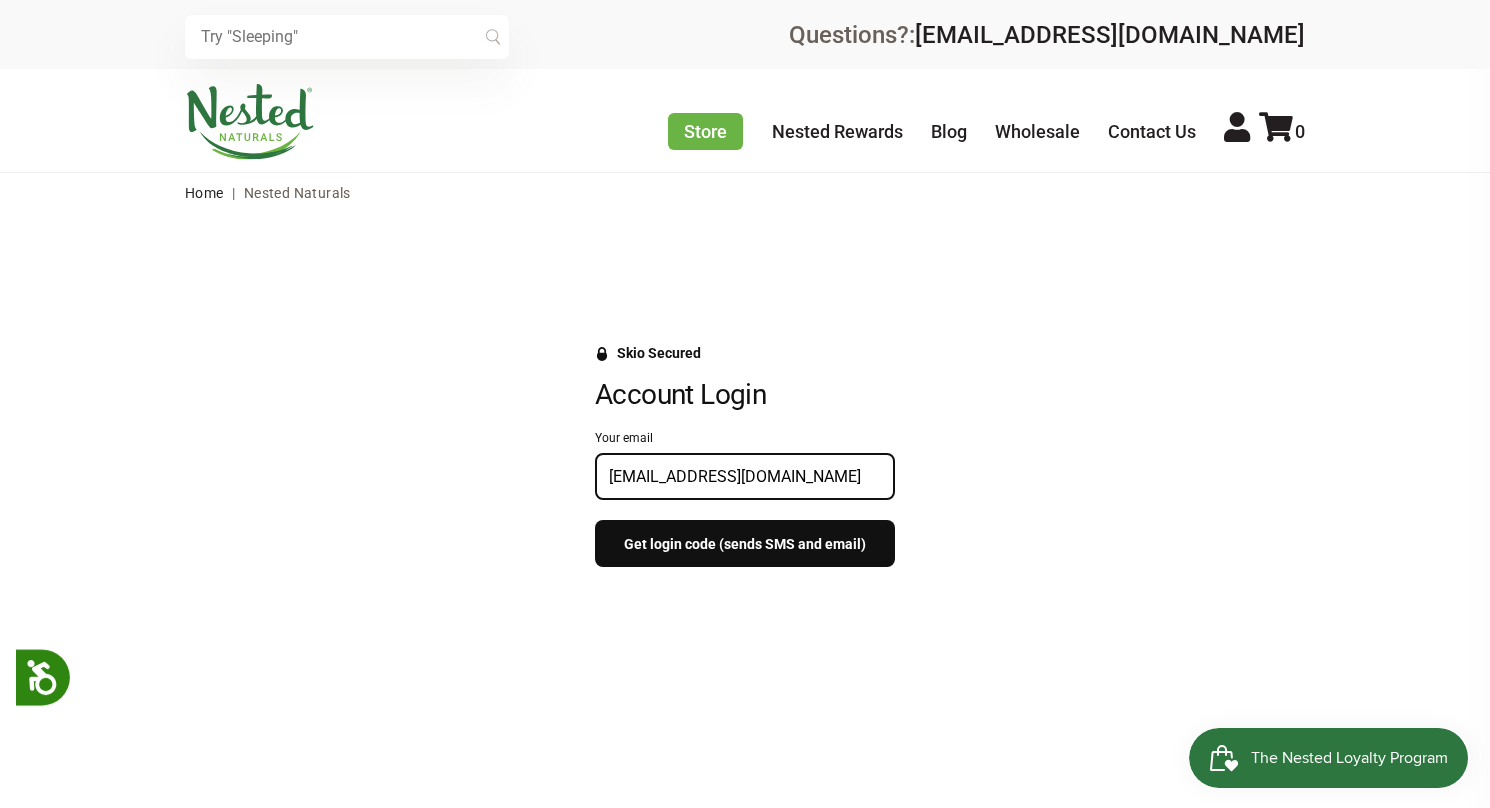 click on "Get login code (sends SMS and email)" at bounding box center (745, 543) 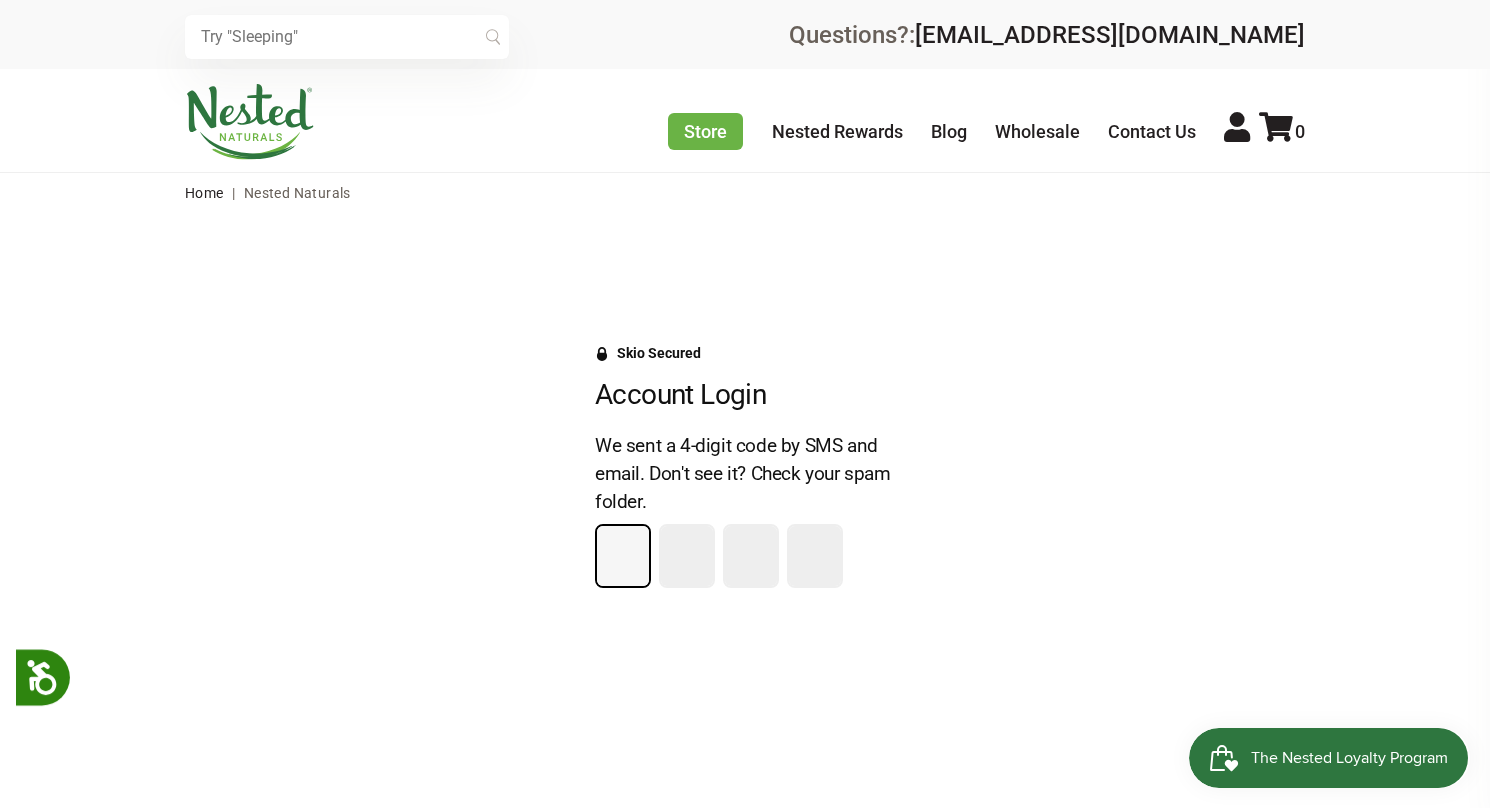 type on "7" 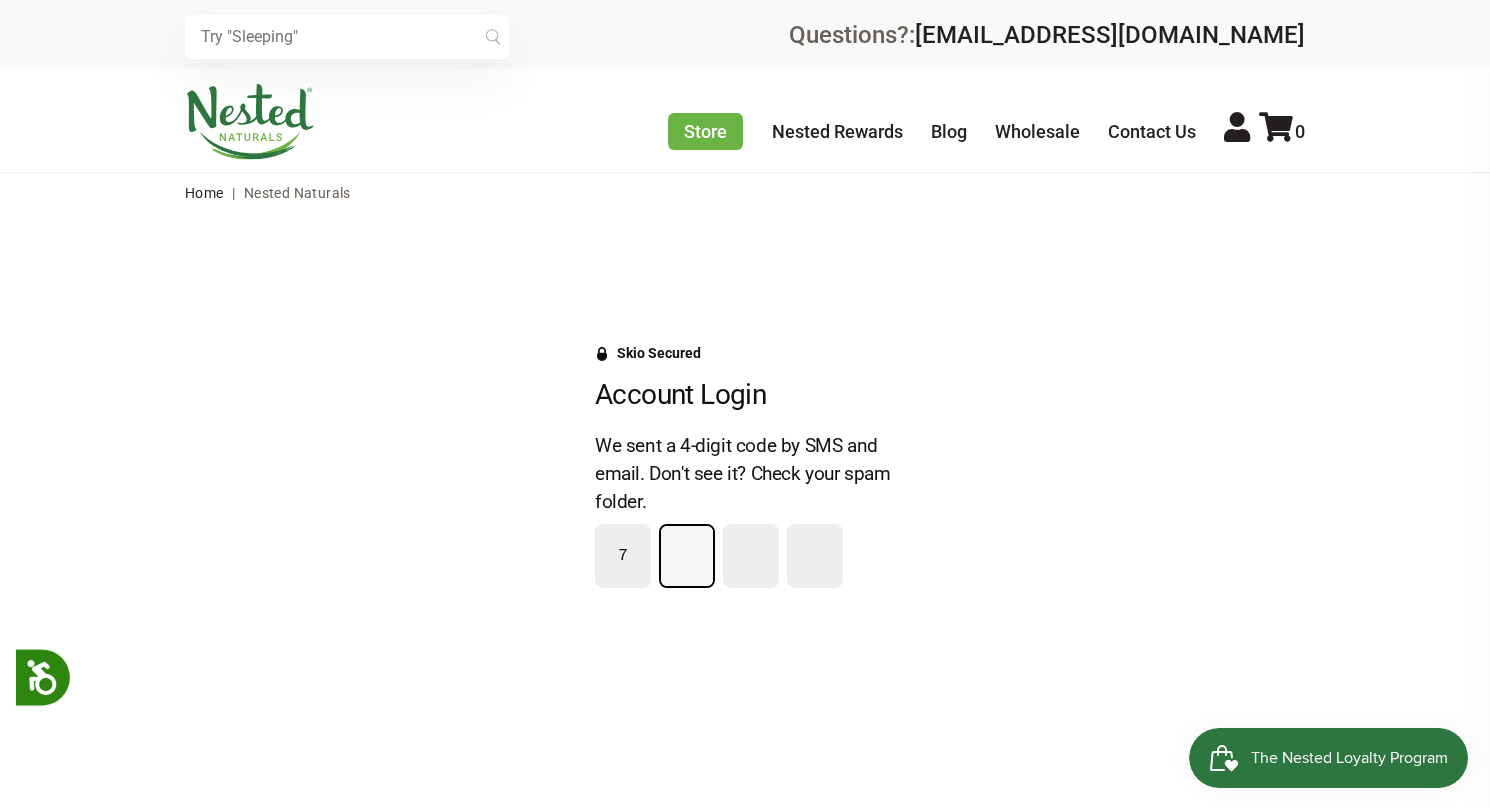 type on "7" 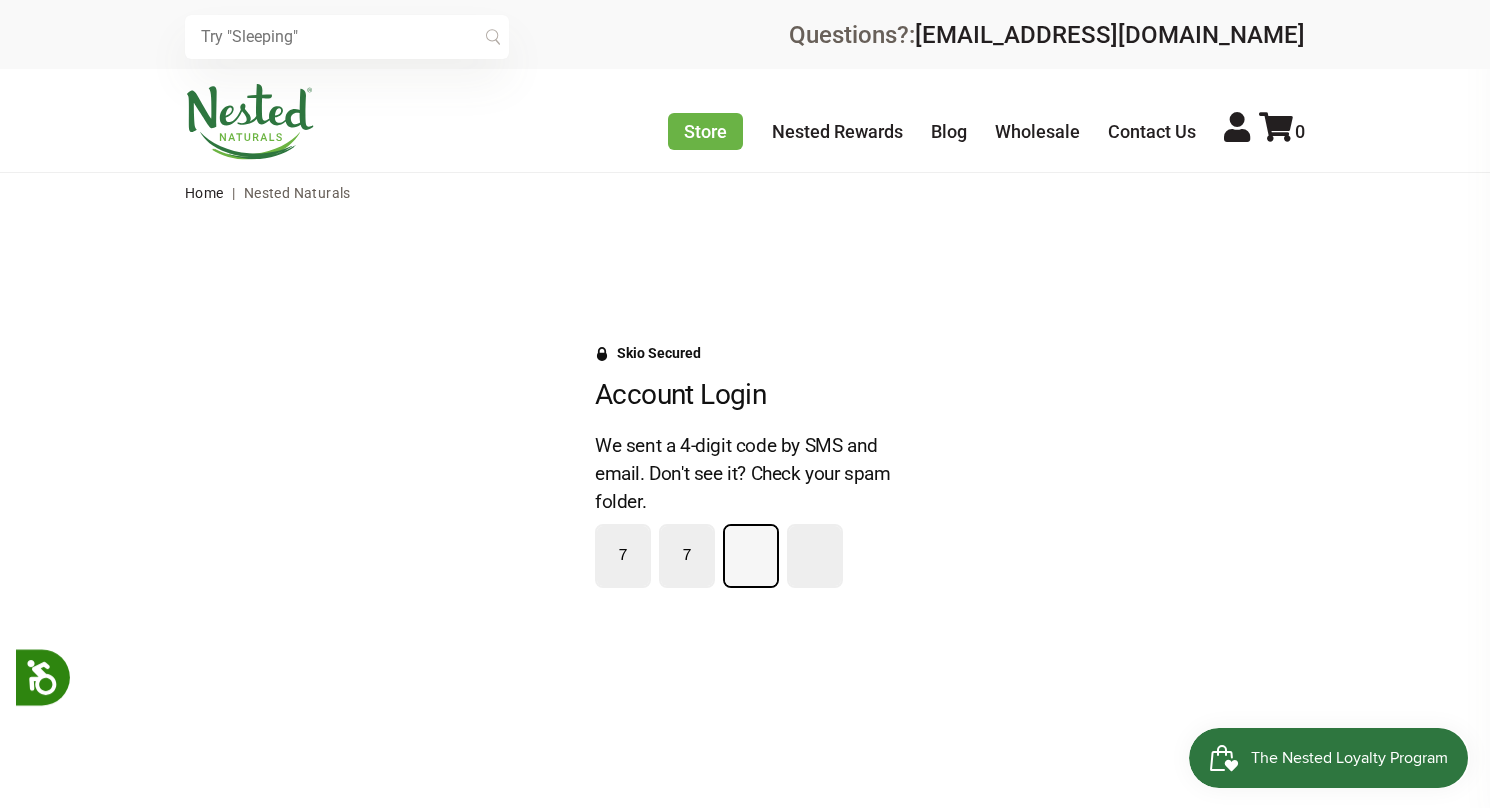 type on "8" 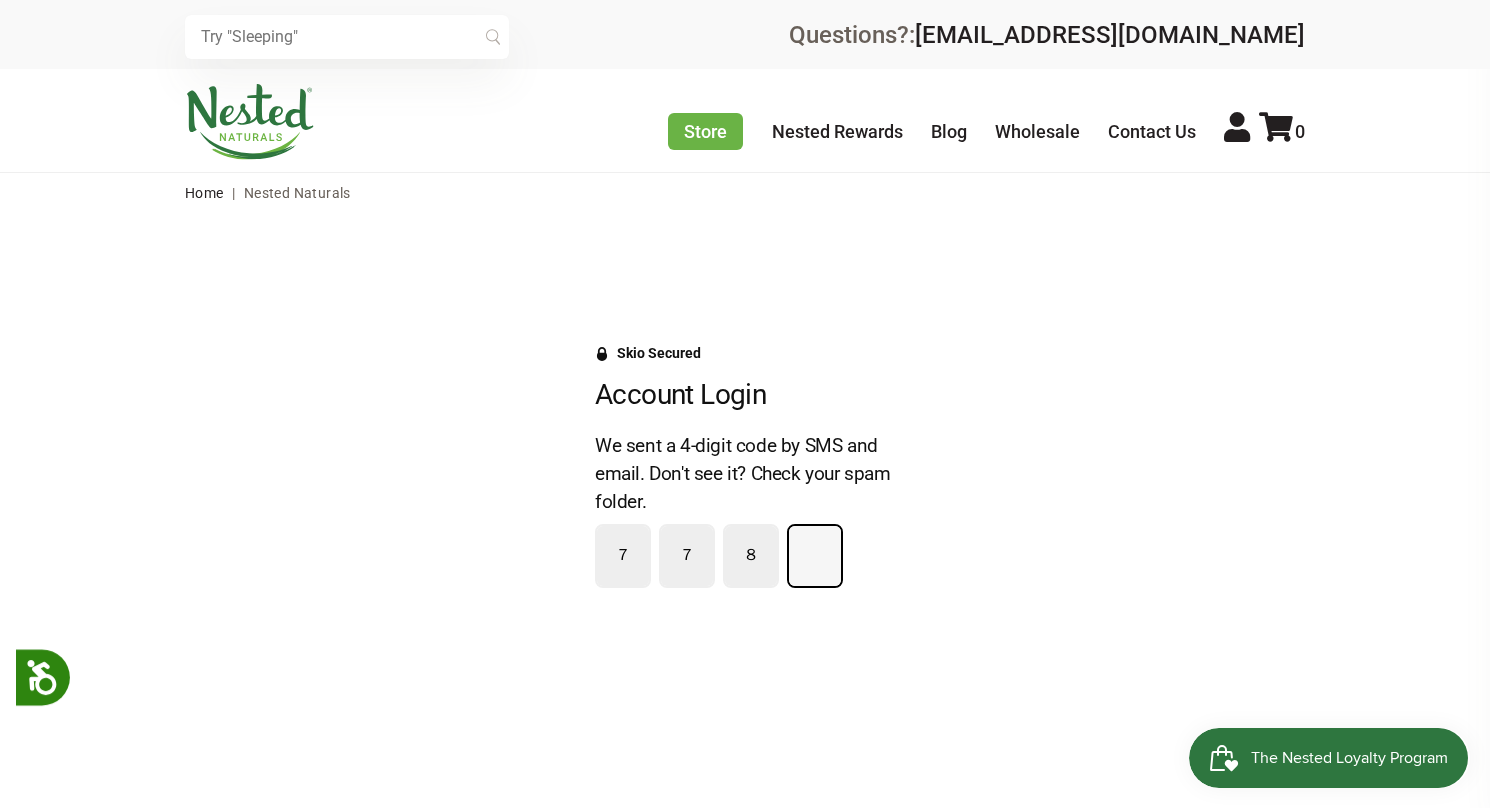 type on "5" 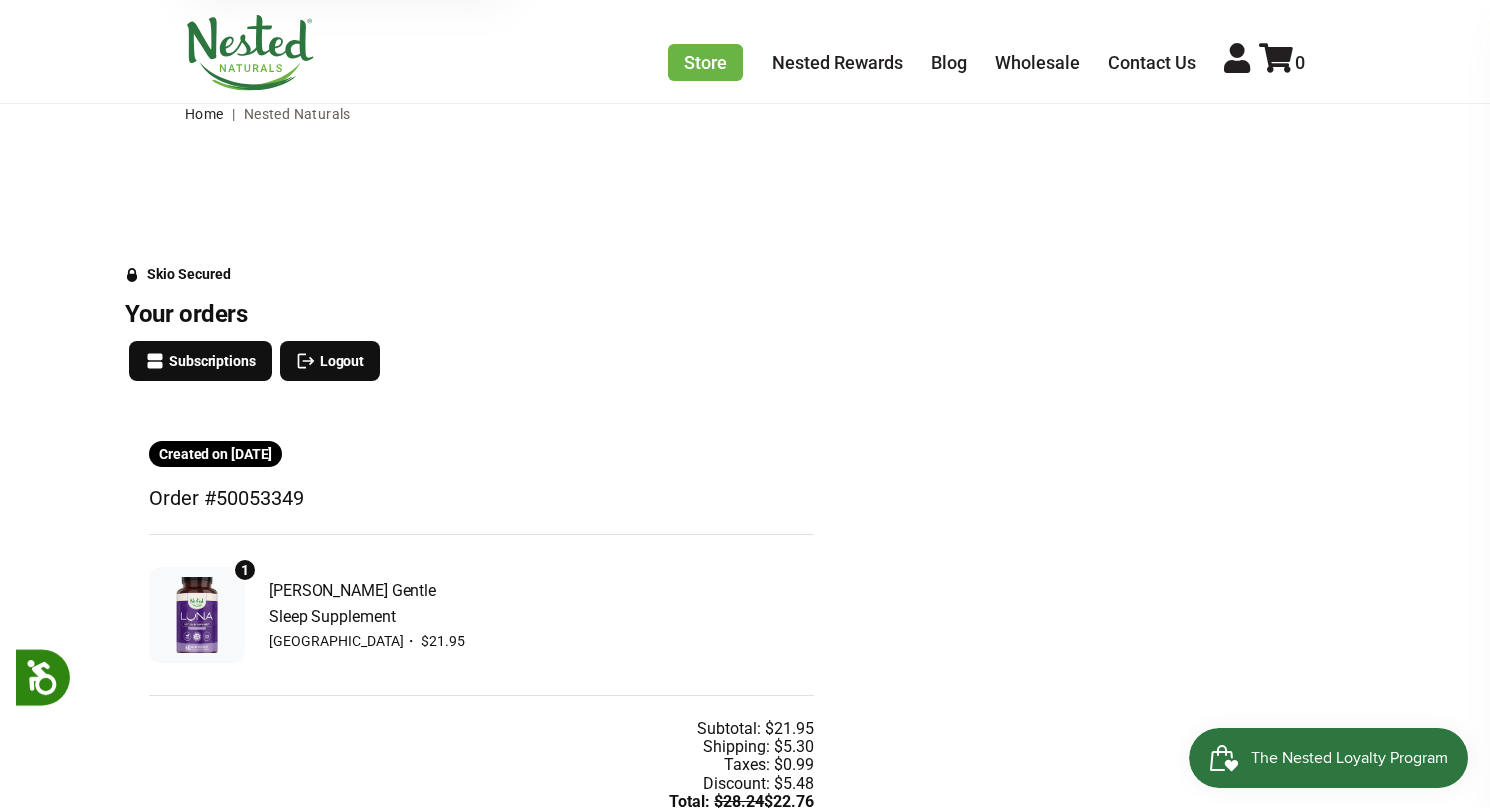 scroll, scrollTop: 0, scrollLeft: 0, axis: both 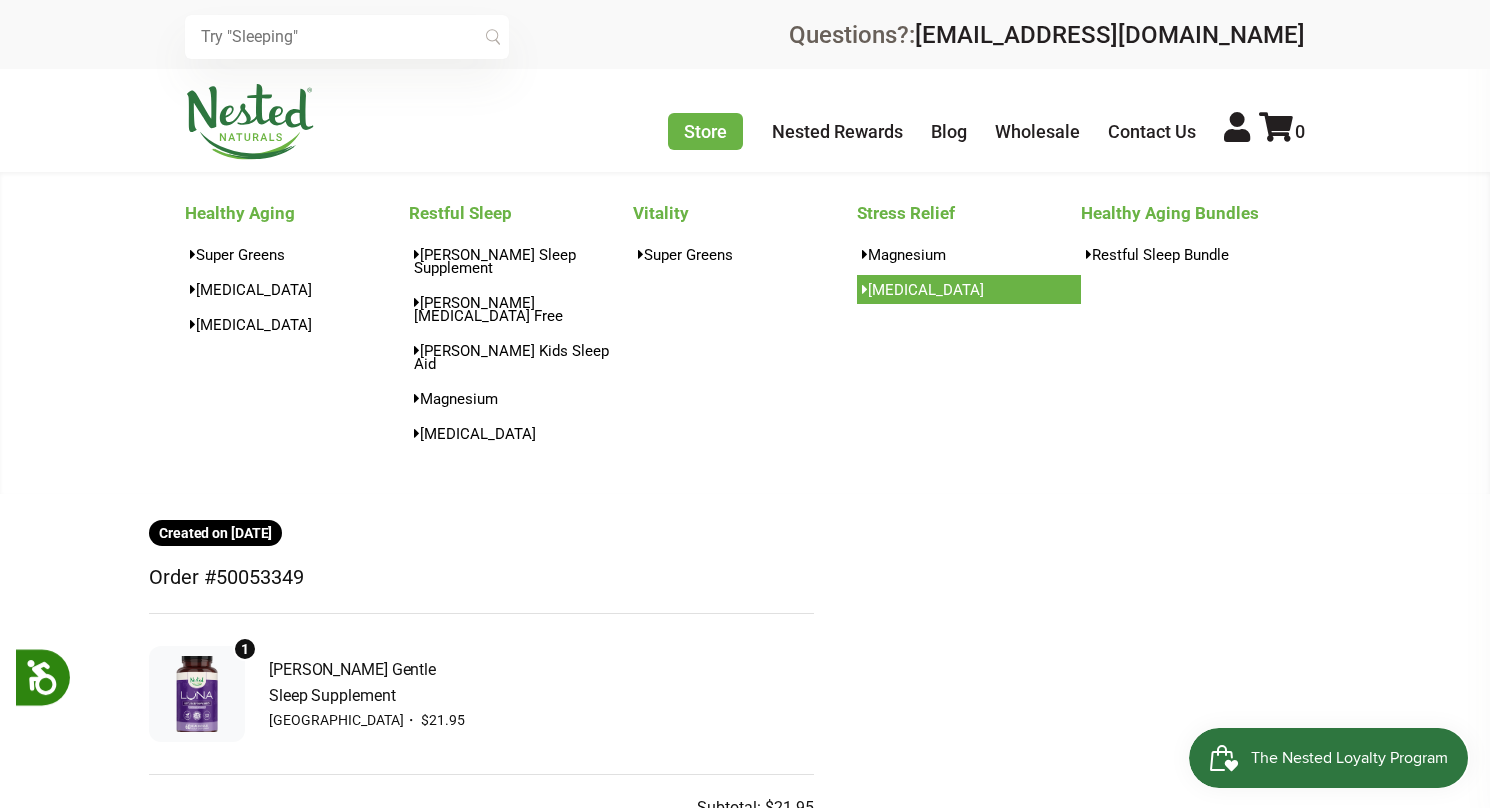 click on "[MEDICAL_DATA]" at bounding box center [969, 289] 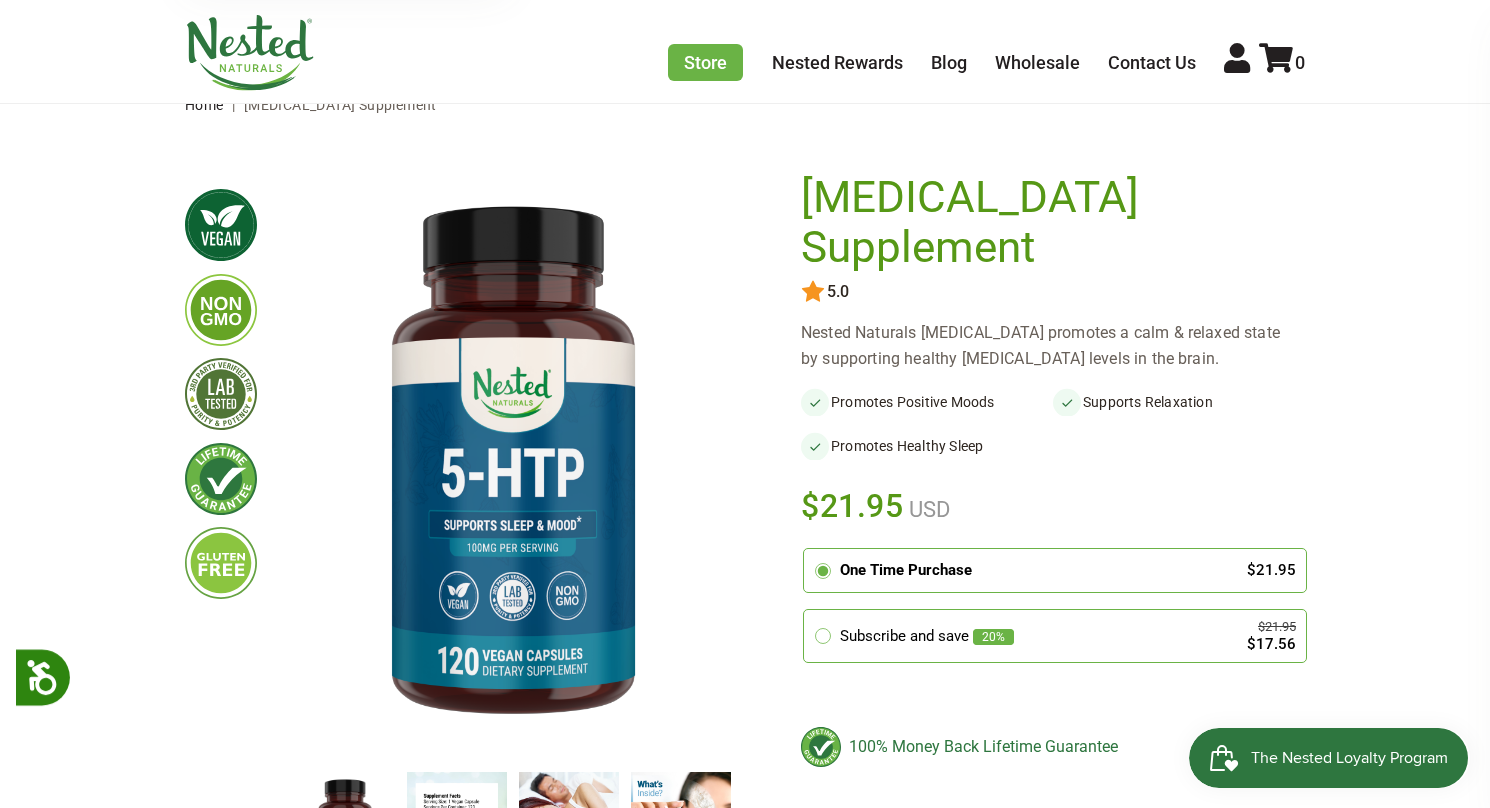 scroll, scrollTop: 300, scrollLeft: 0, axis: vertical 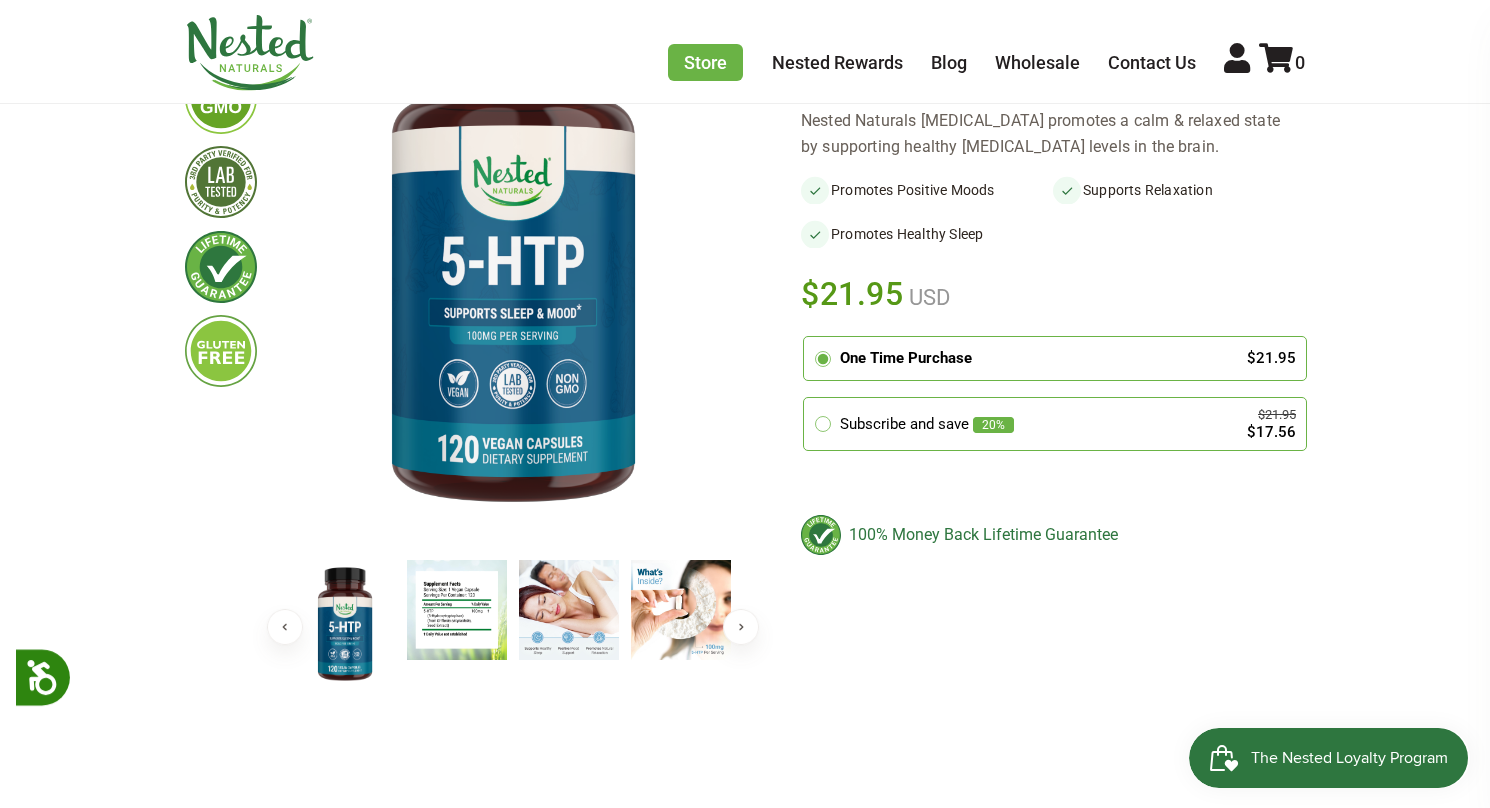 click on "One Time Purchase" at bounding box center [1033, 358] 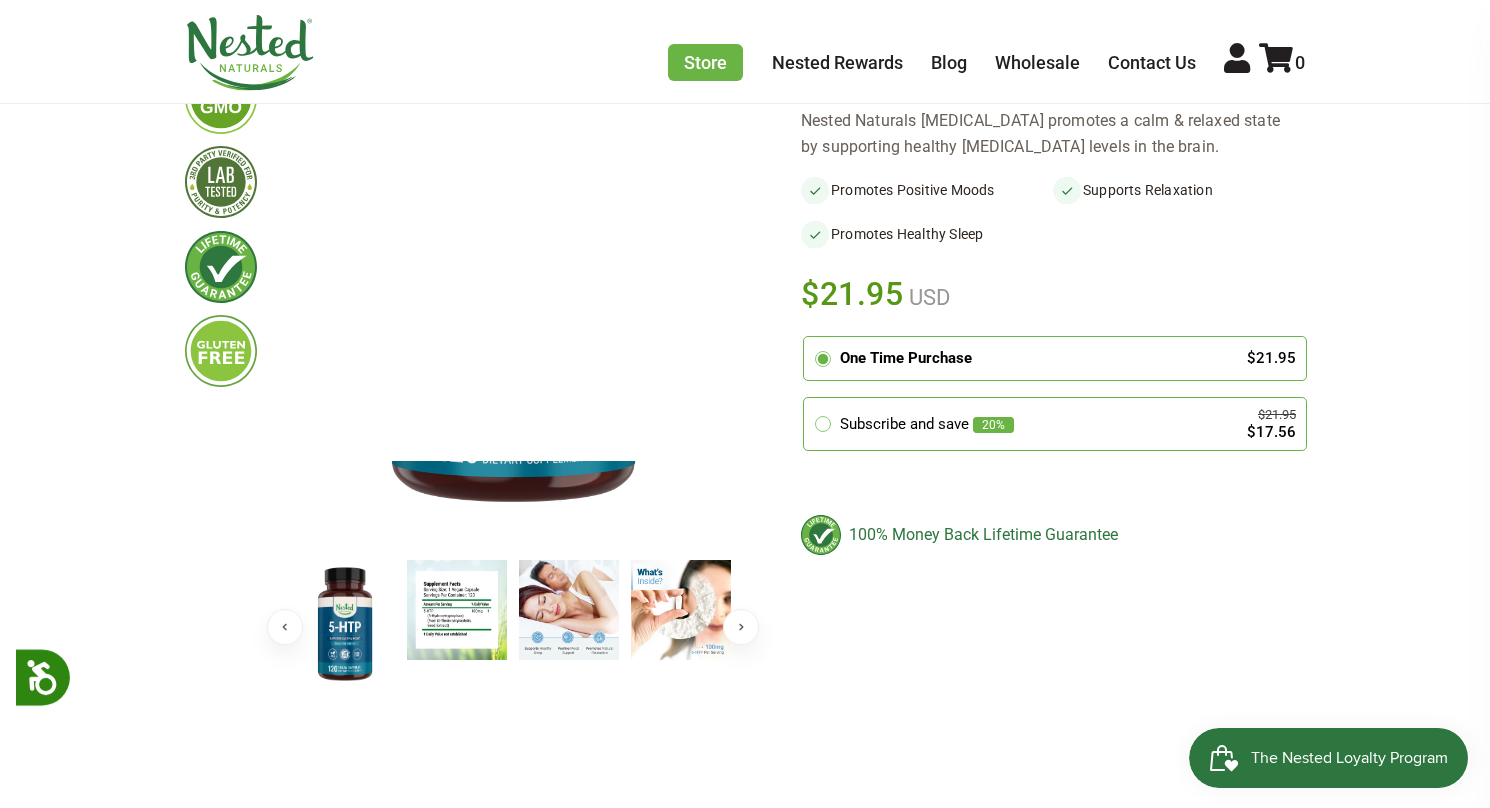 scroll, scrollTop: 200, scrollLeft: 0, axis: vertical 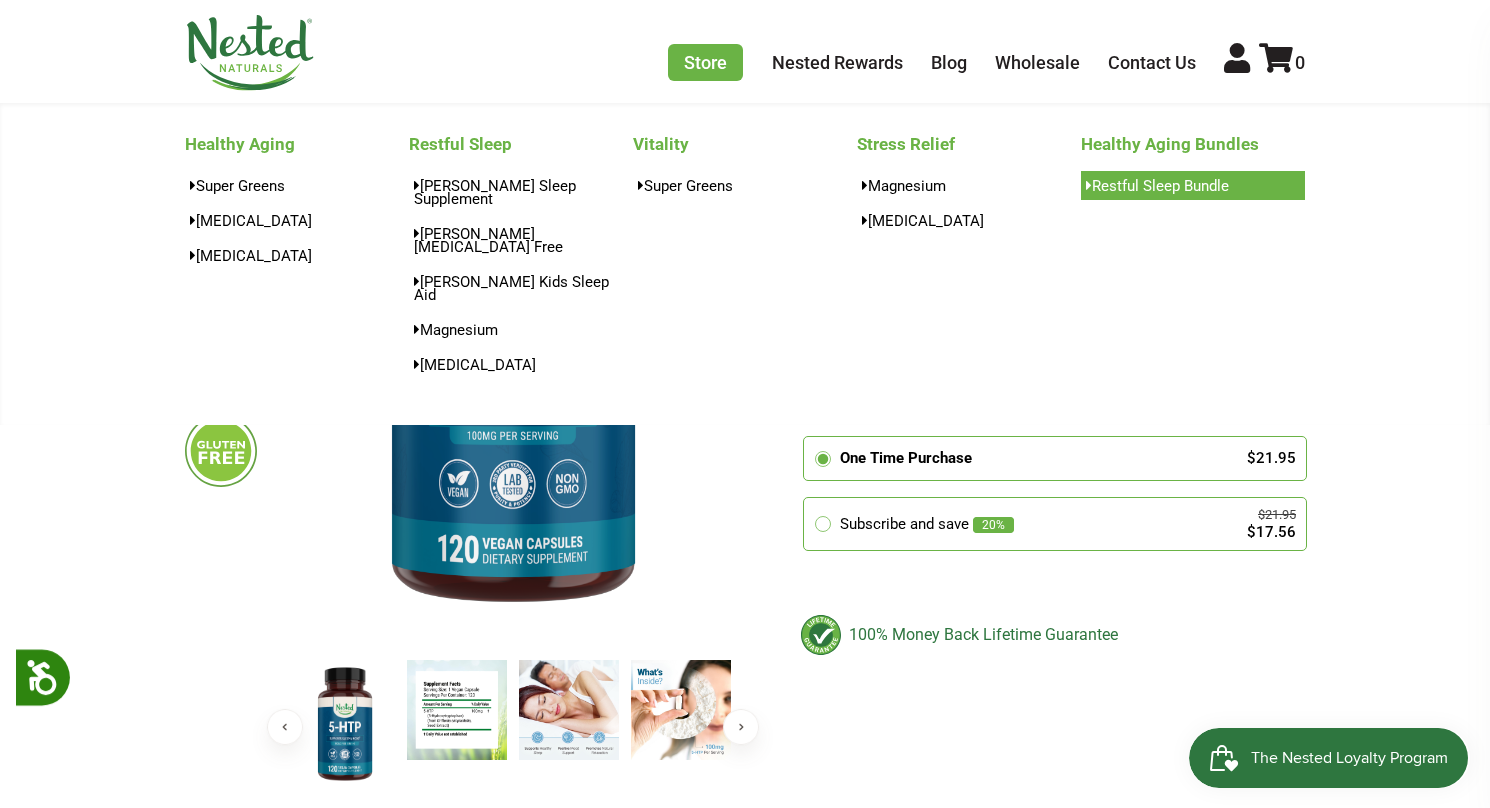 click on "Restful Sleep Bundle" at bounding box center [1193, 185] 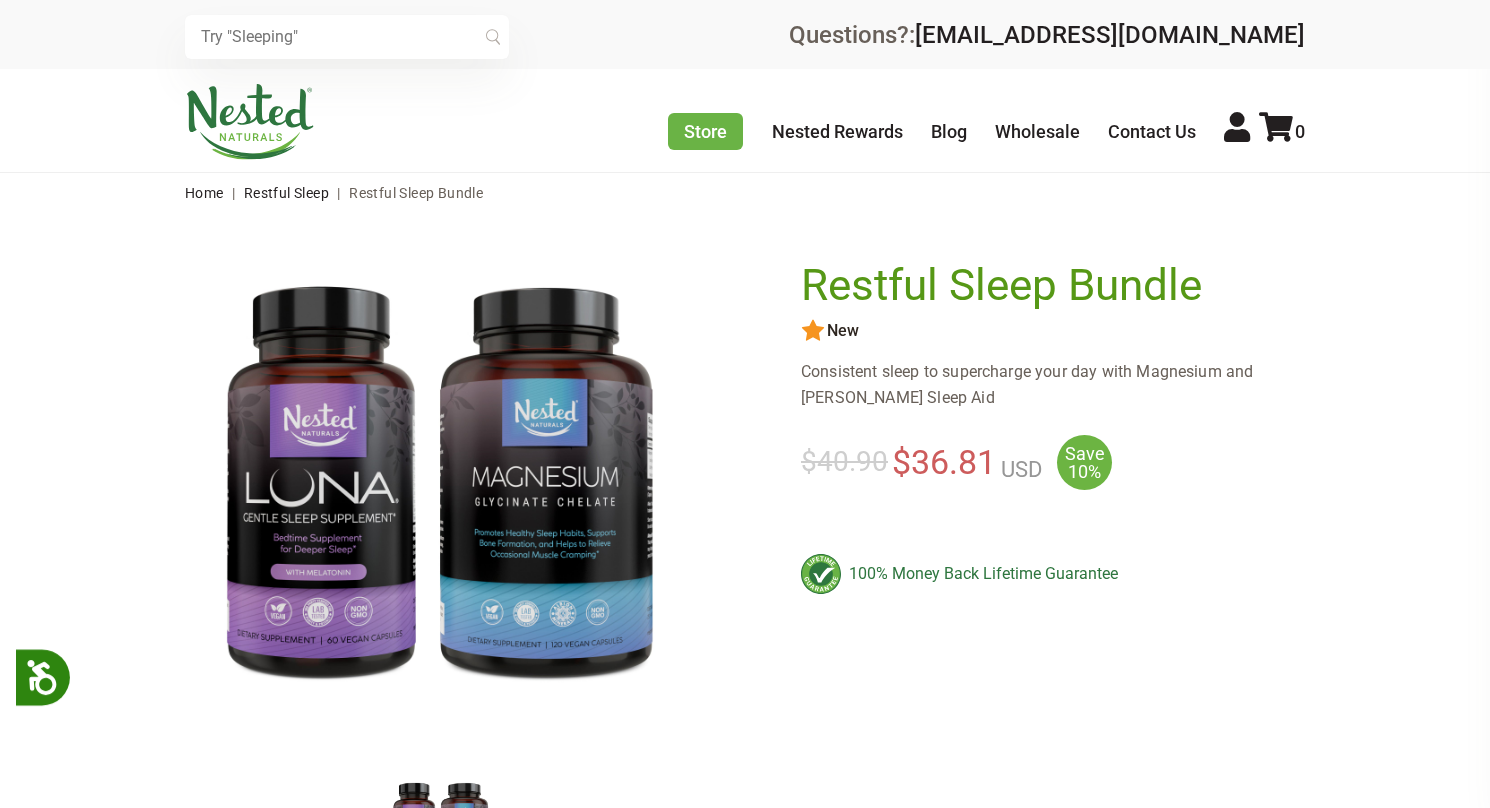 scroll, scrollTop: 0, scrollLeft: 0, axis: both 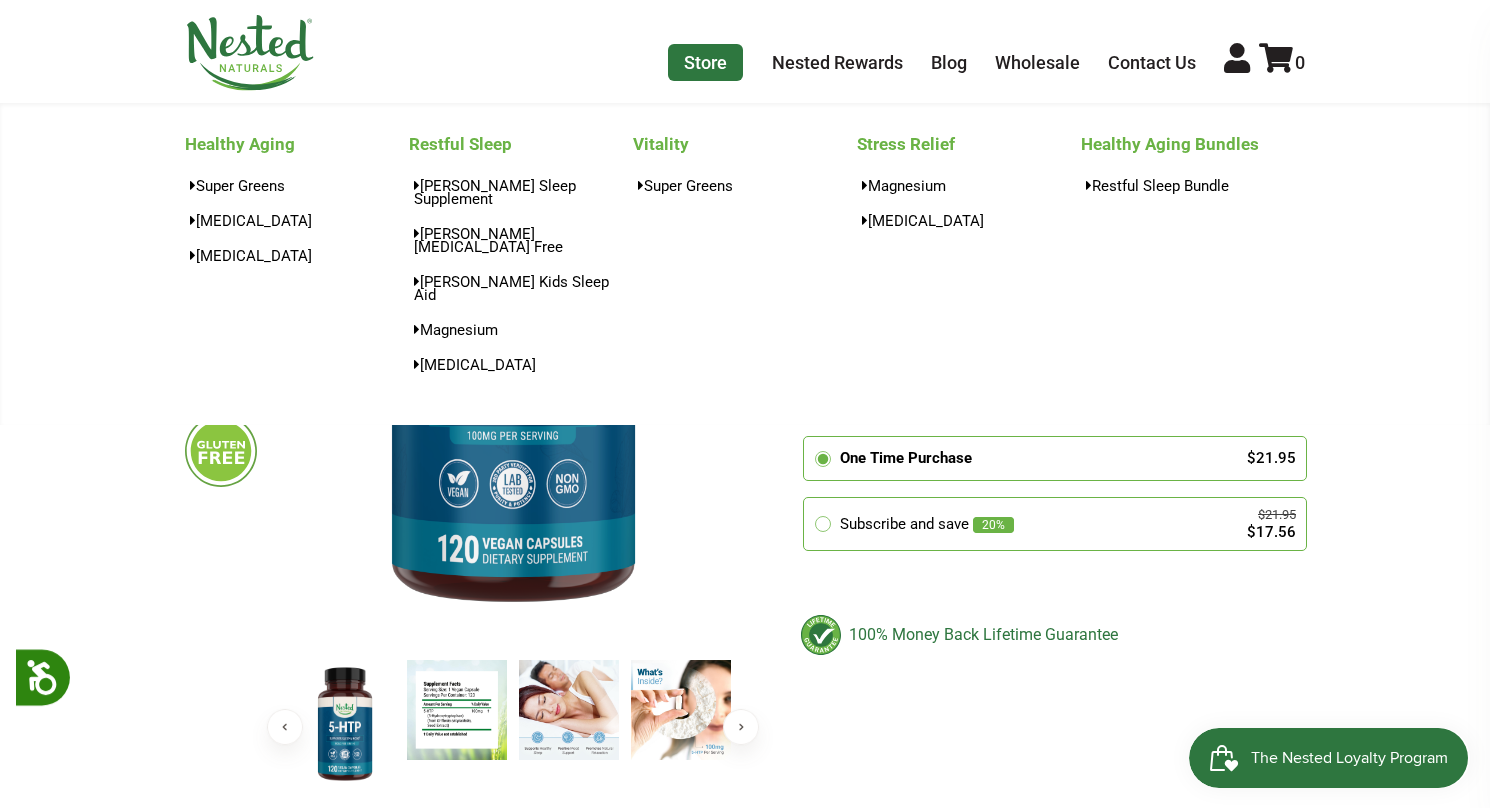 click on "Store" at bounding box center (705, 62) 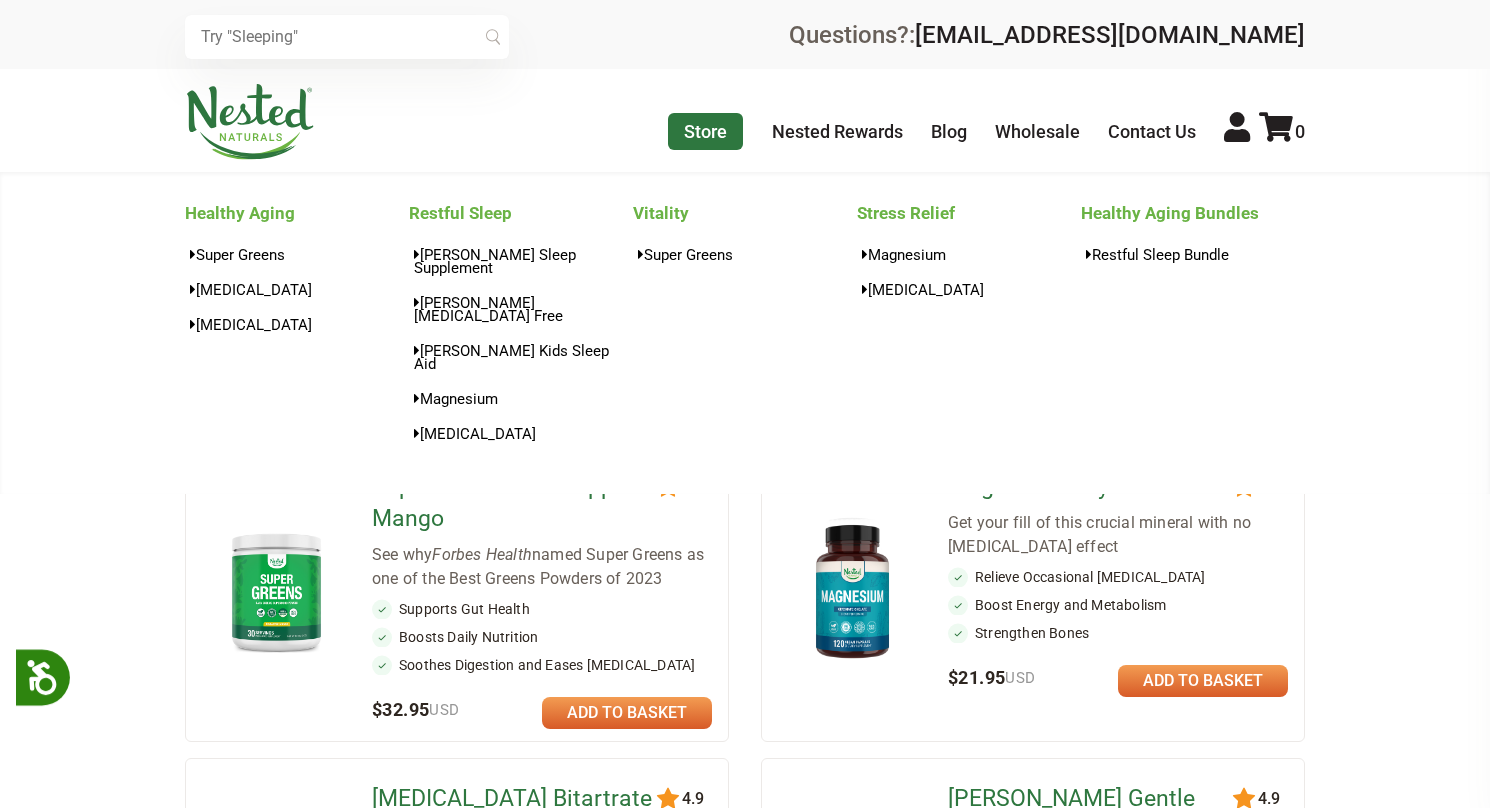 scroll, scrollTop: 0, scrollLeft: 0, axis: both 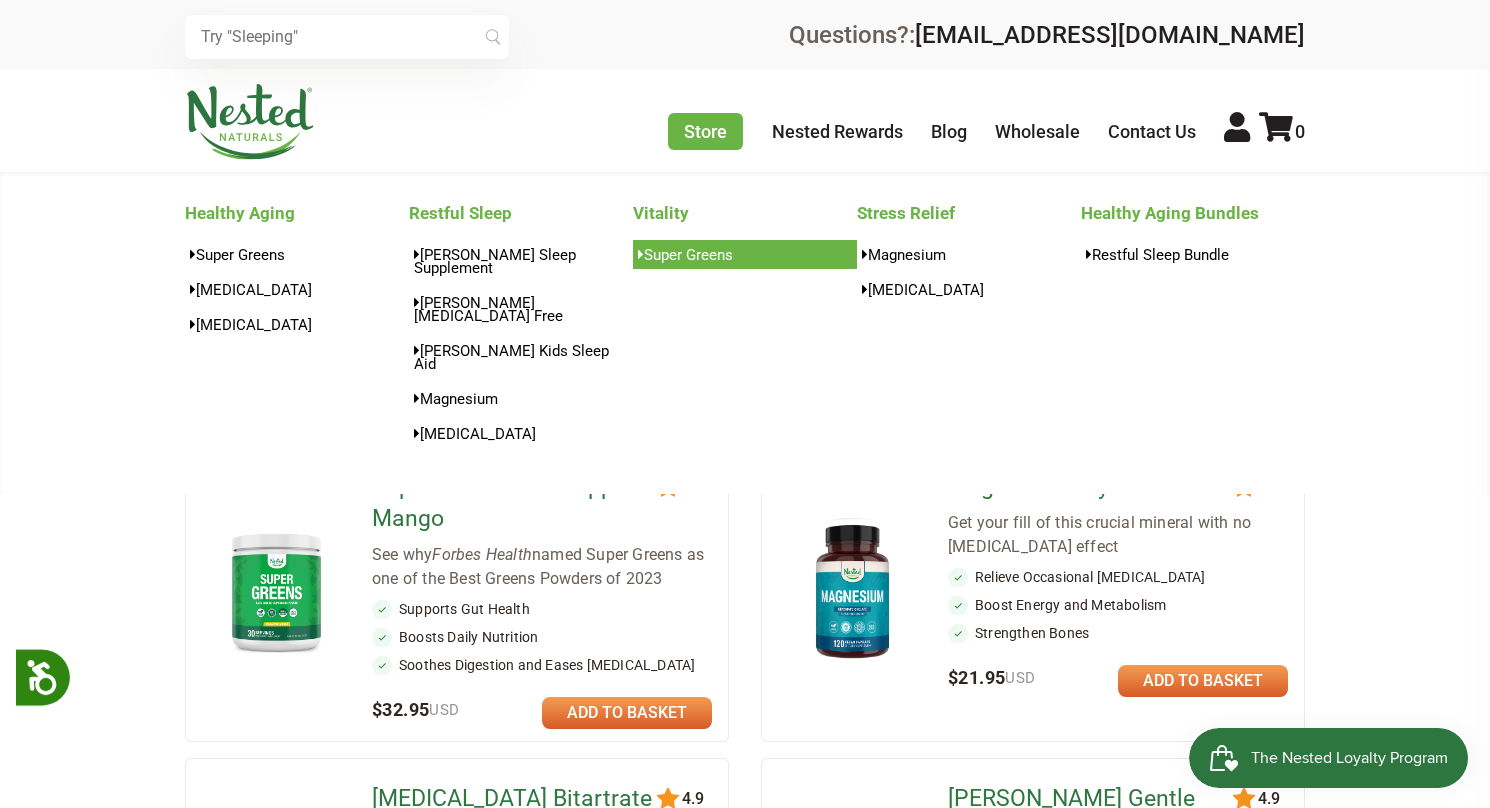 click on "Super Greens" at bounding box center (745, 254) 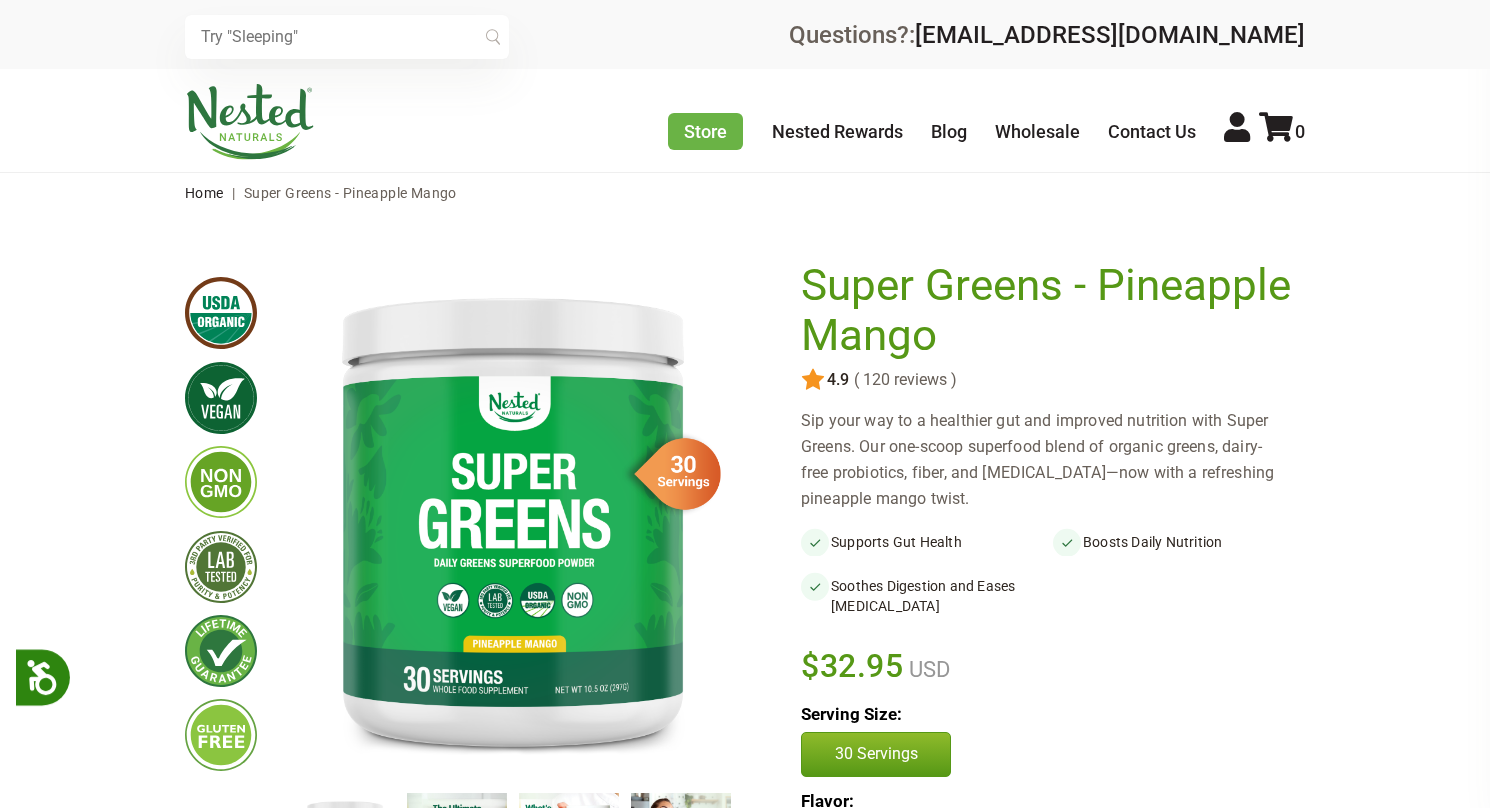 scroll, scrollTop: 0, scrollLeft: 0, axis: both 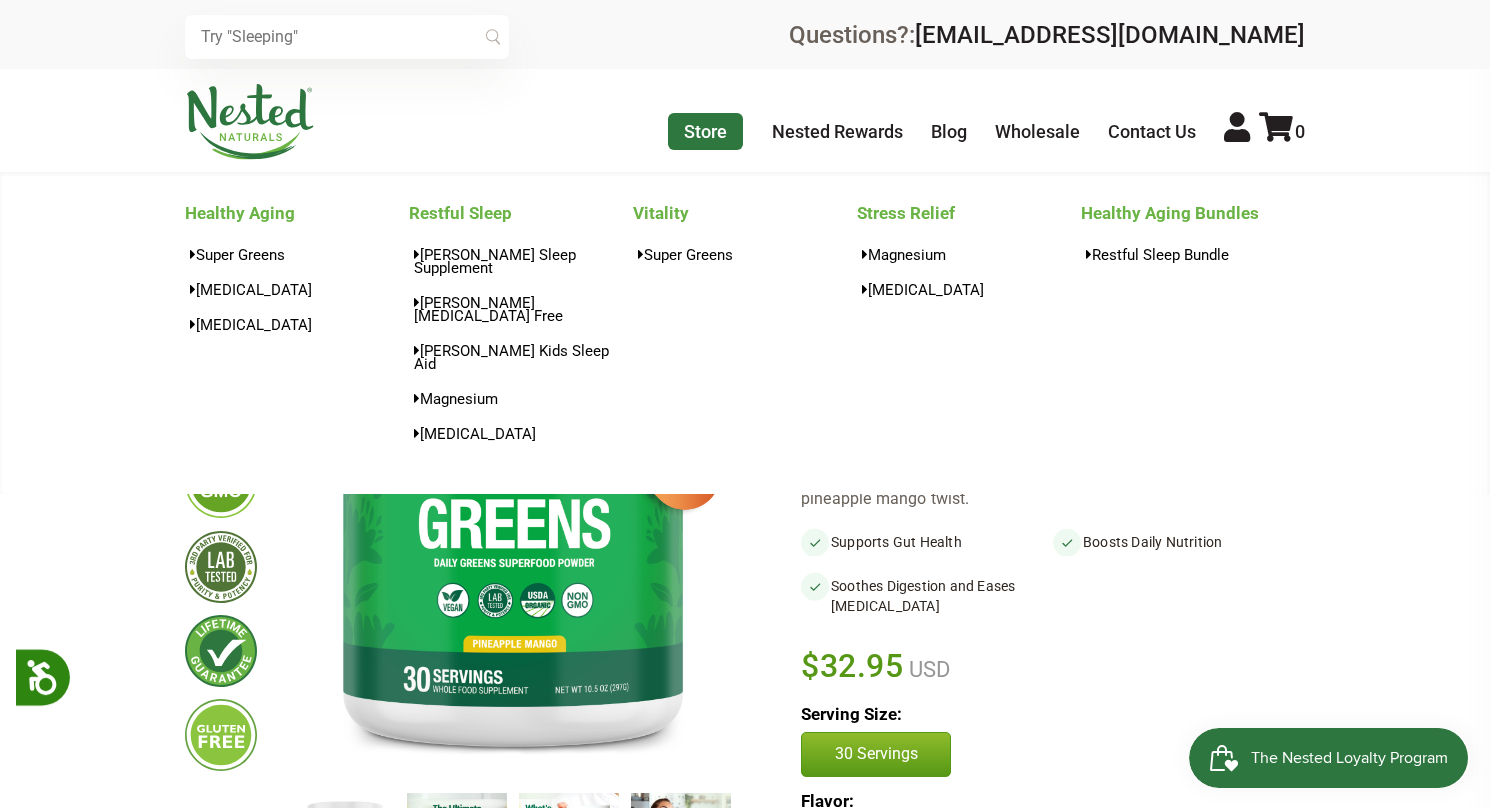 click on "Store" at bounding box center [705, 131] 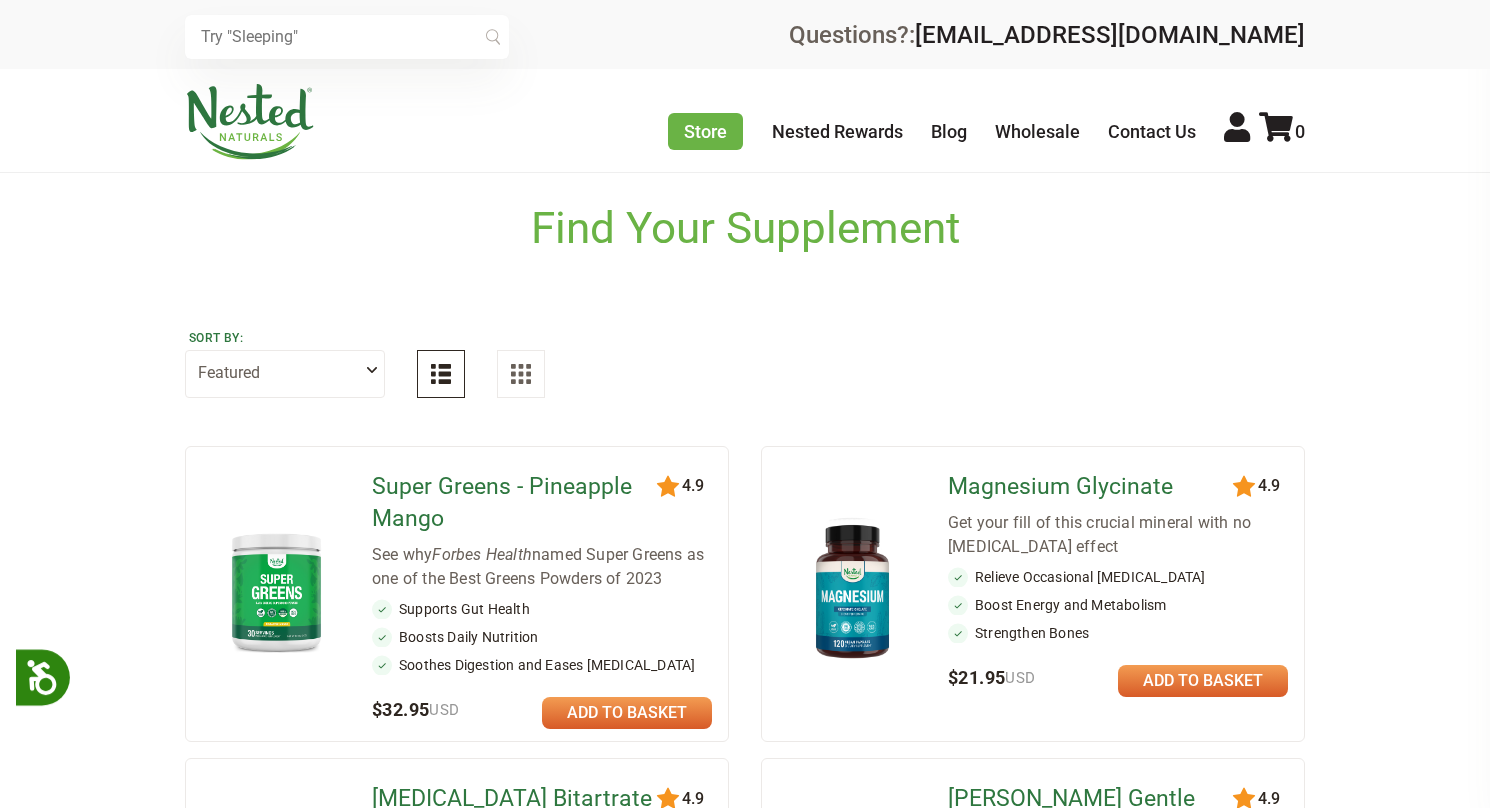 scroll, scrollTop: 0, scrollLeft: 0, axis: both 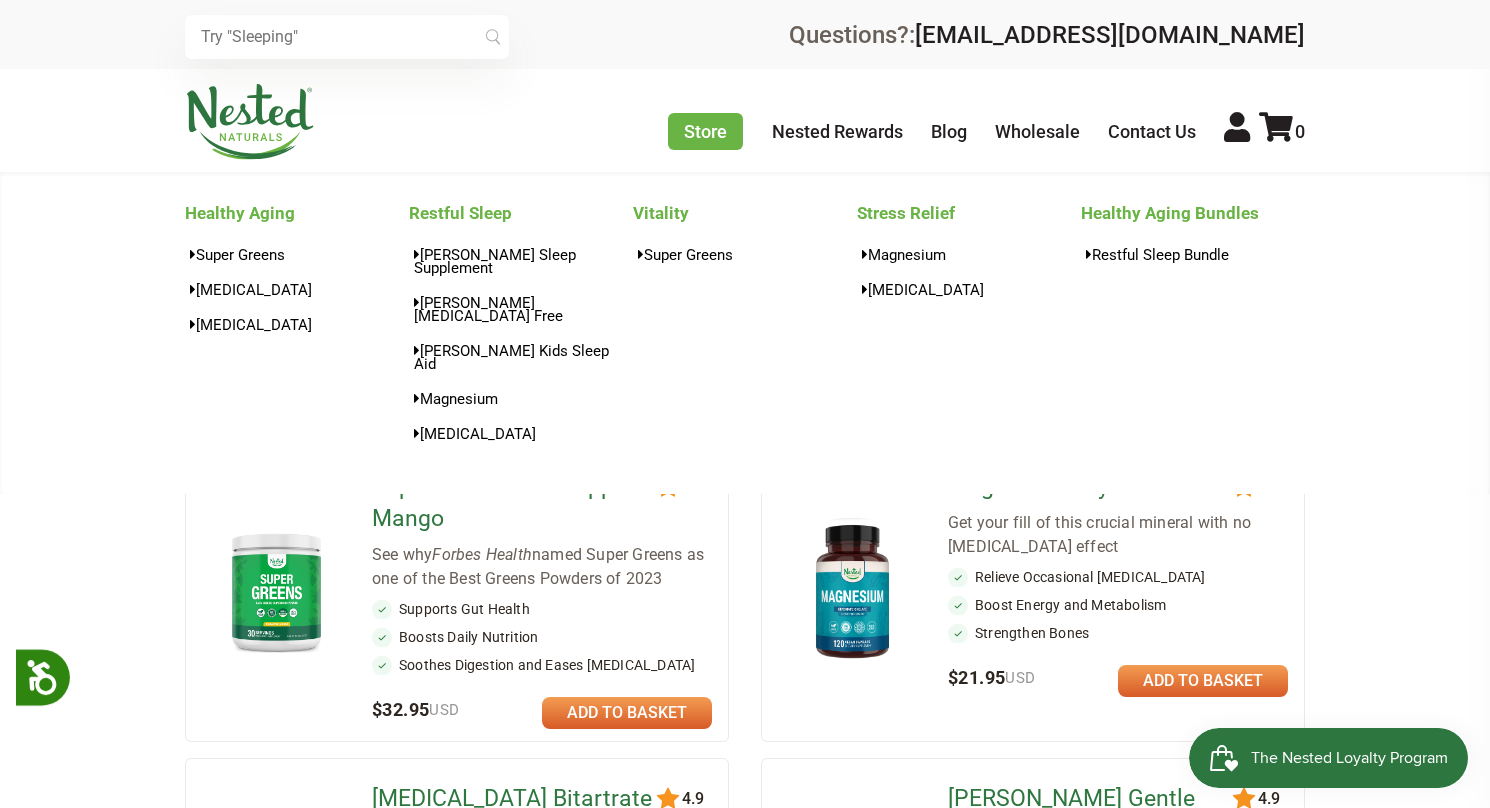 click on "Store
Healthy Aging
Super Greens
[MEDICAL_DATA]
[MEDICAL_DATA]
Restful Sleep
[PERSON_NAME] Sleep Supplement
[PERSON_NAME] [MEDICAL_DATA] Free
[PERSON_NAME] Kids Sleep Aid
Magnesium
[MEDICAL_DATA]
Vitality
Super Greens
Stress Relief
Magnesium
[MEDICAL_DATA]
Healthy Aging Bundles
Restful Sleep Bundle" at bounding box center [705, 132] 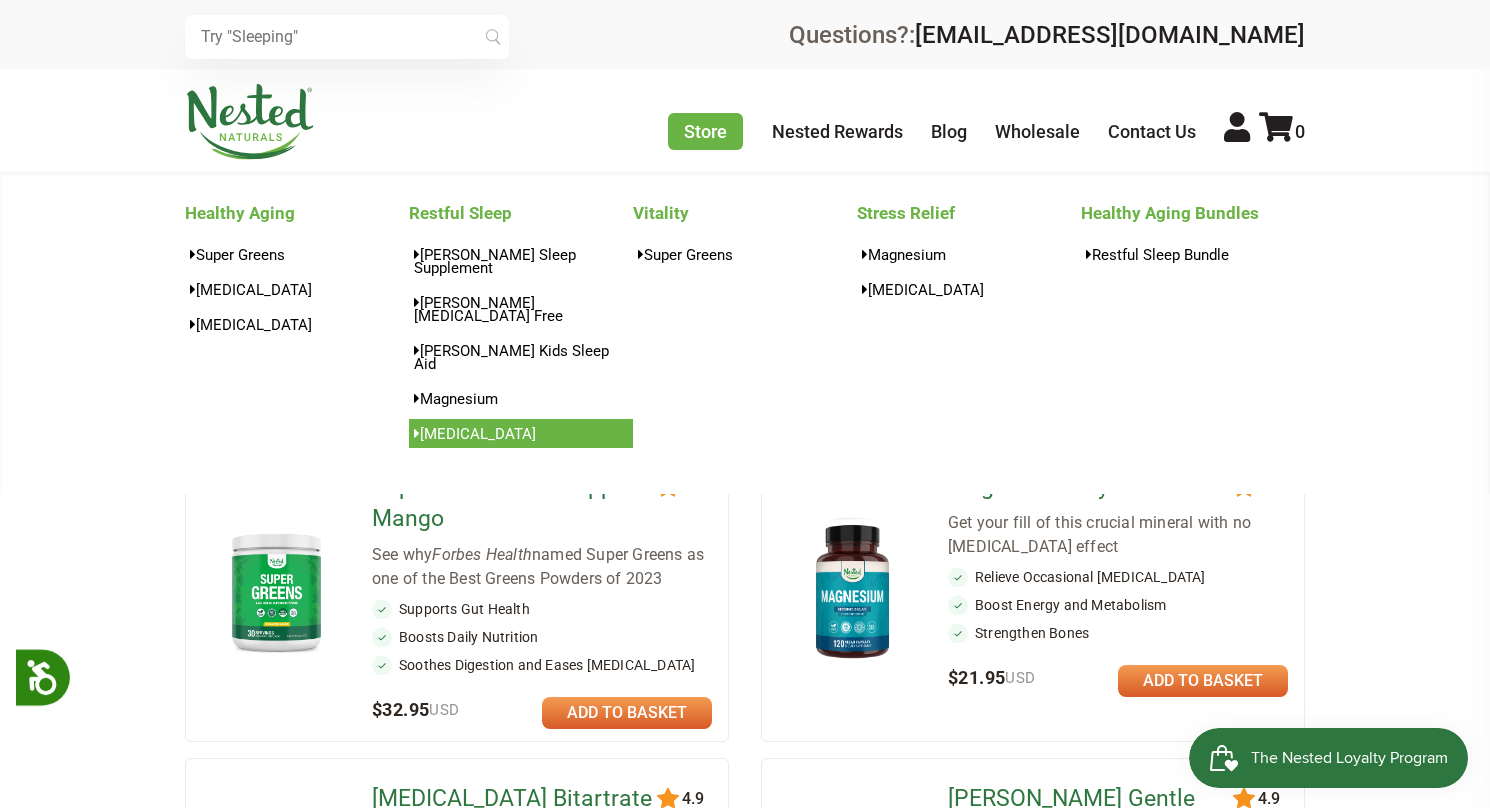 click on "[MEDICAL_DATA]" at bounding box center [521, 433] 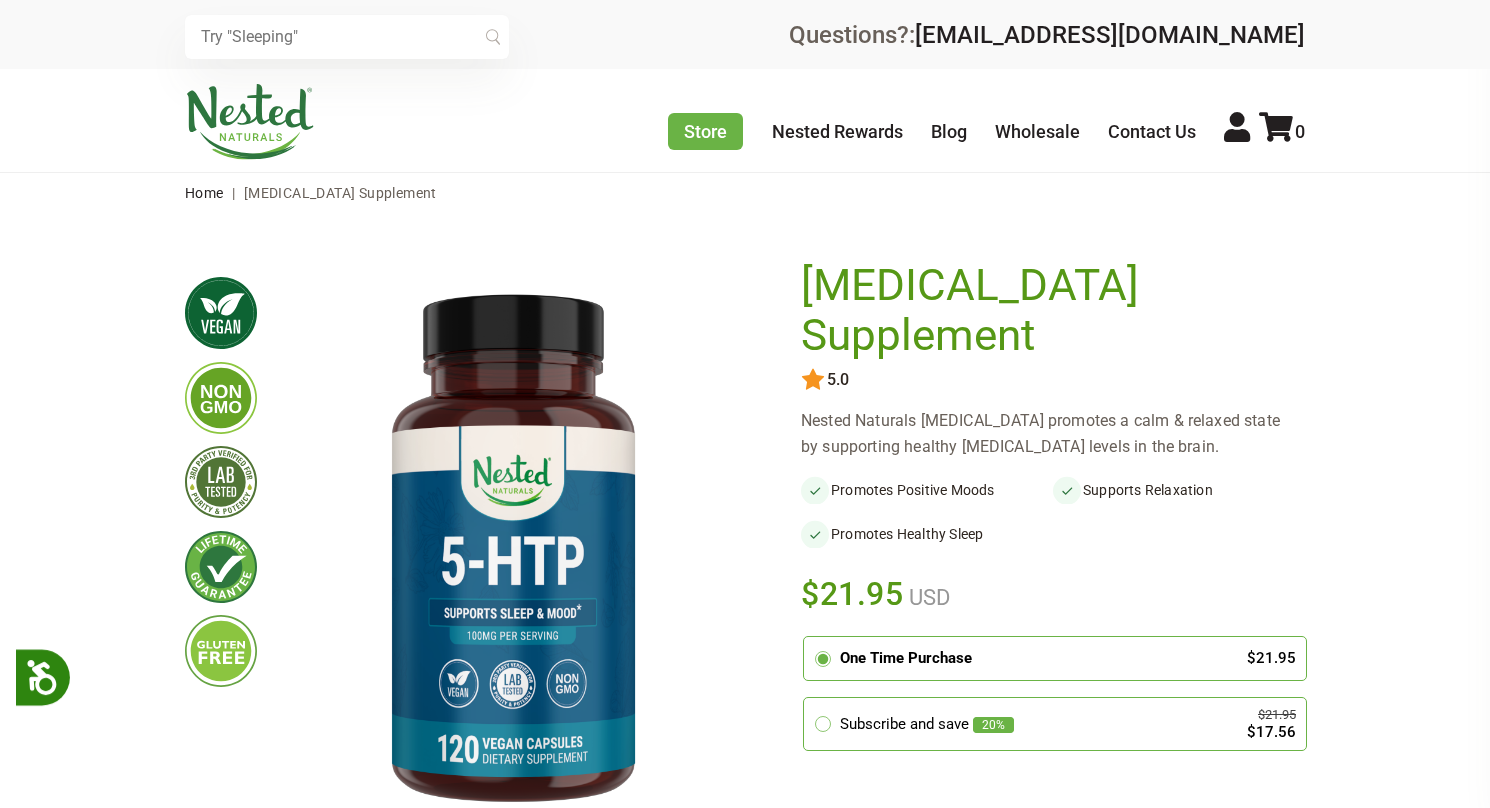 scroll, scrollTop: 0, scrollLeft: 0, axis: both 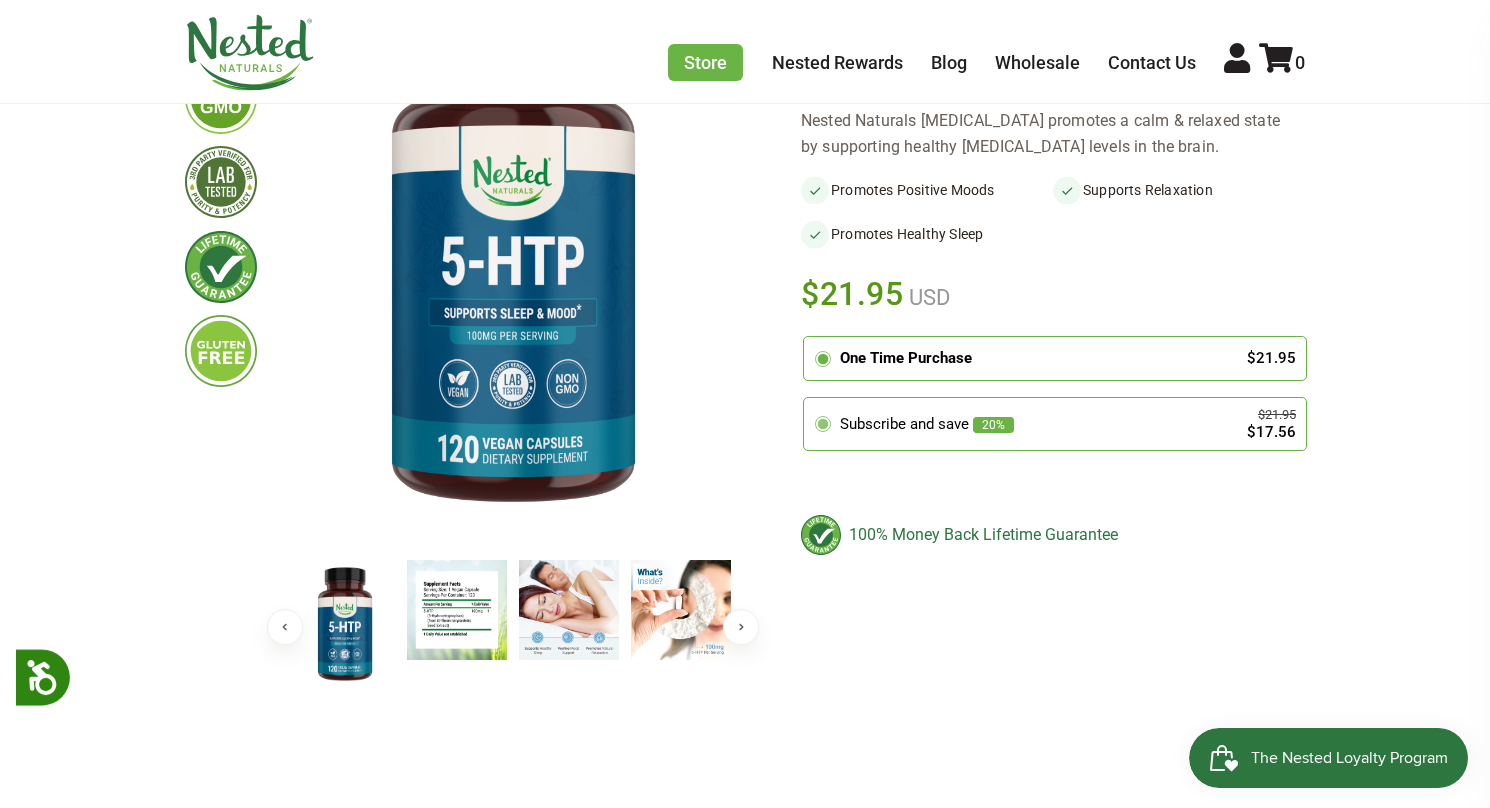 click 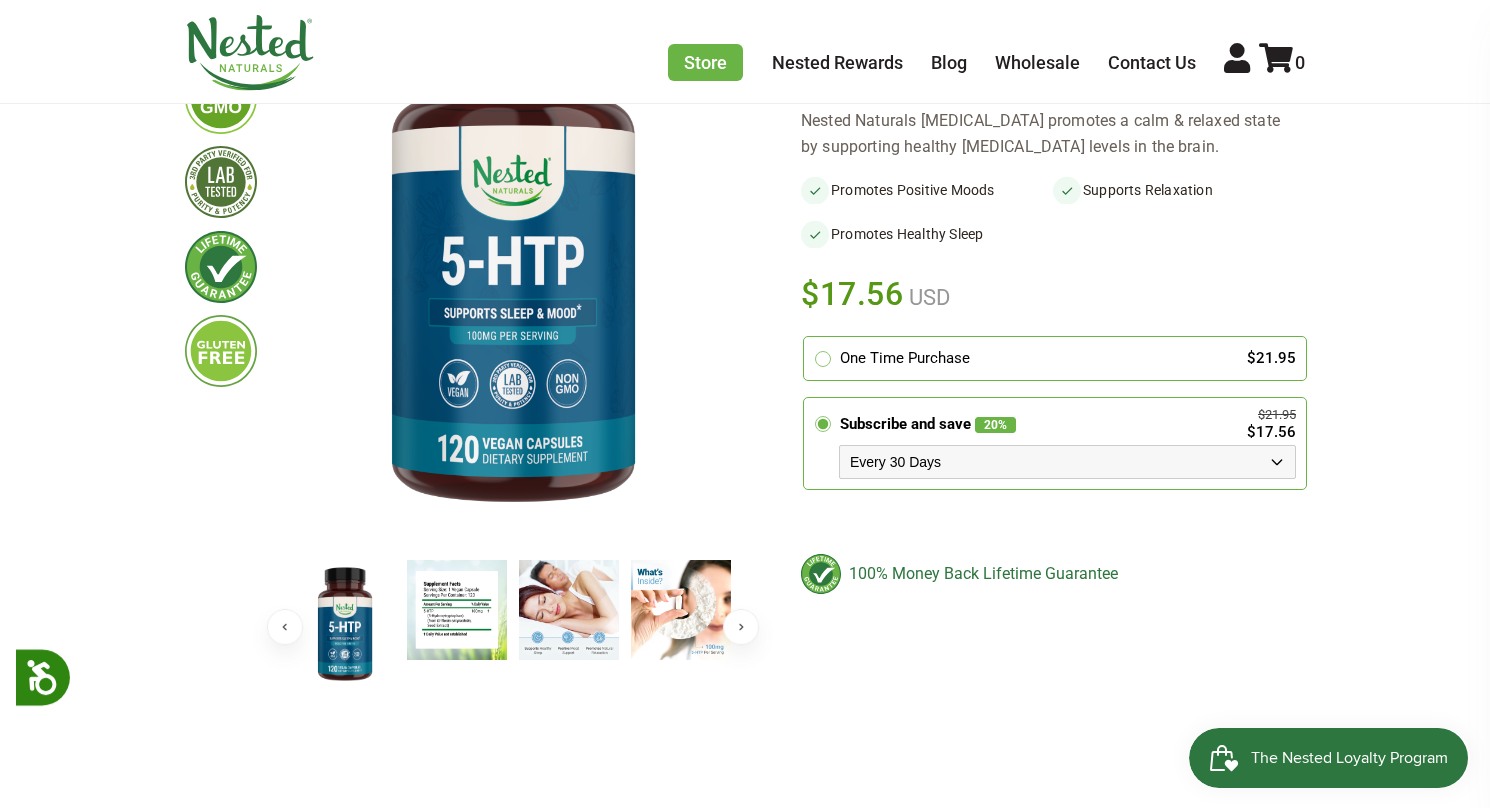 click on "Every 30 Days     Every 60 Days     Every 90 Days" at bounding box center (1067, 462) 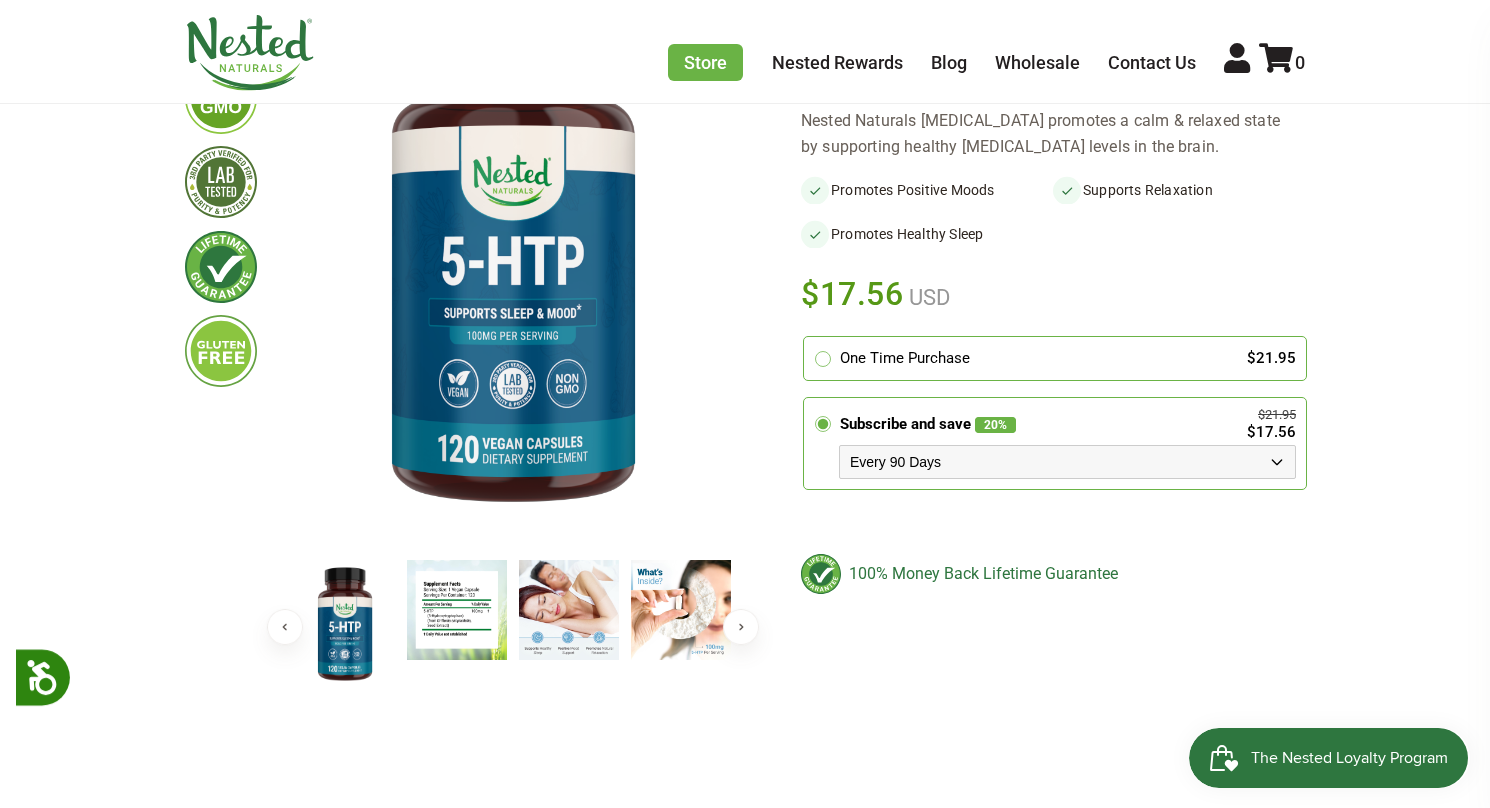 click on "Every 30 Days     Every 60 Days     Every 90 Days" at bounding box center (1067, 462) 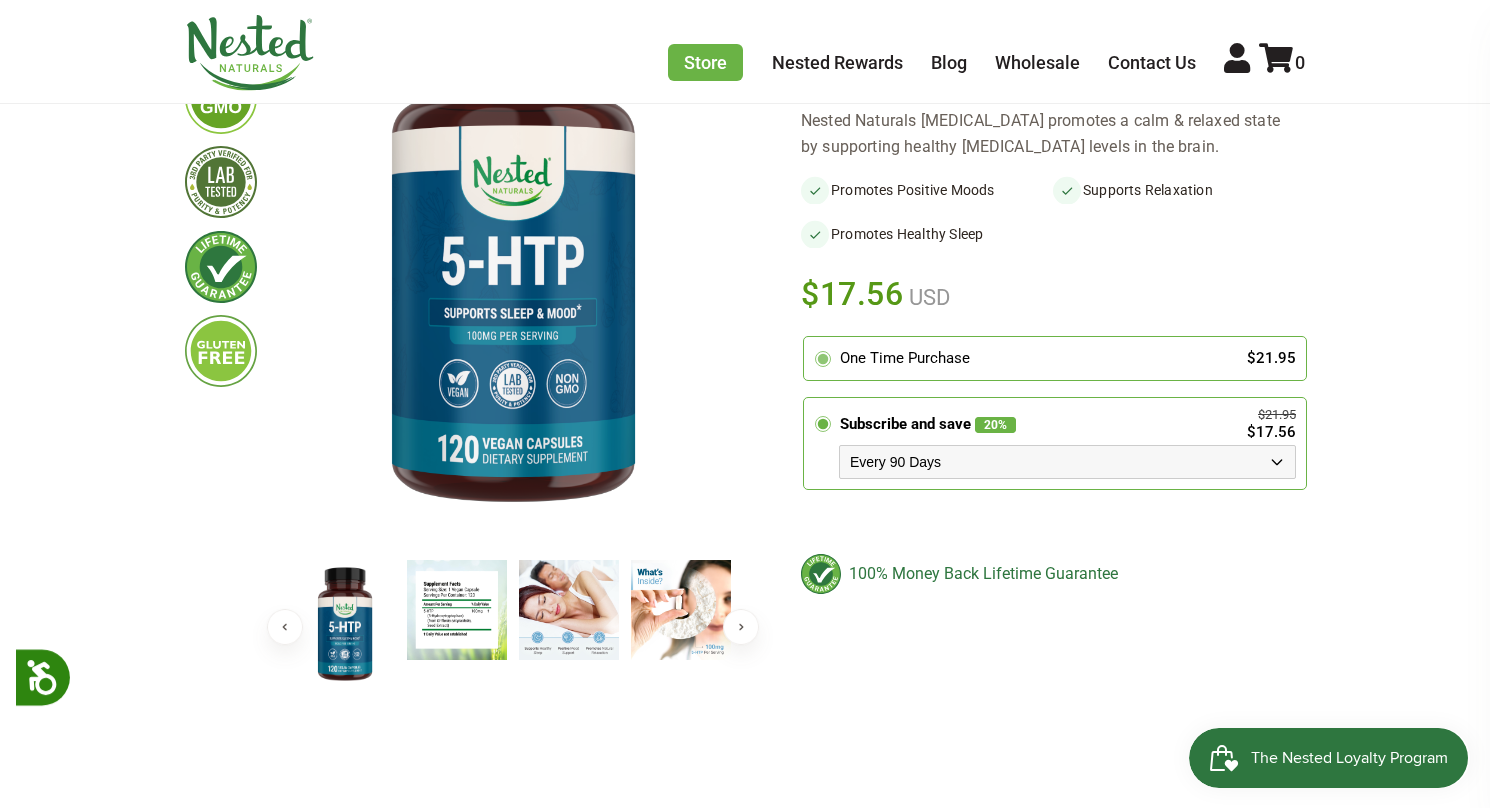 click 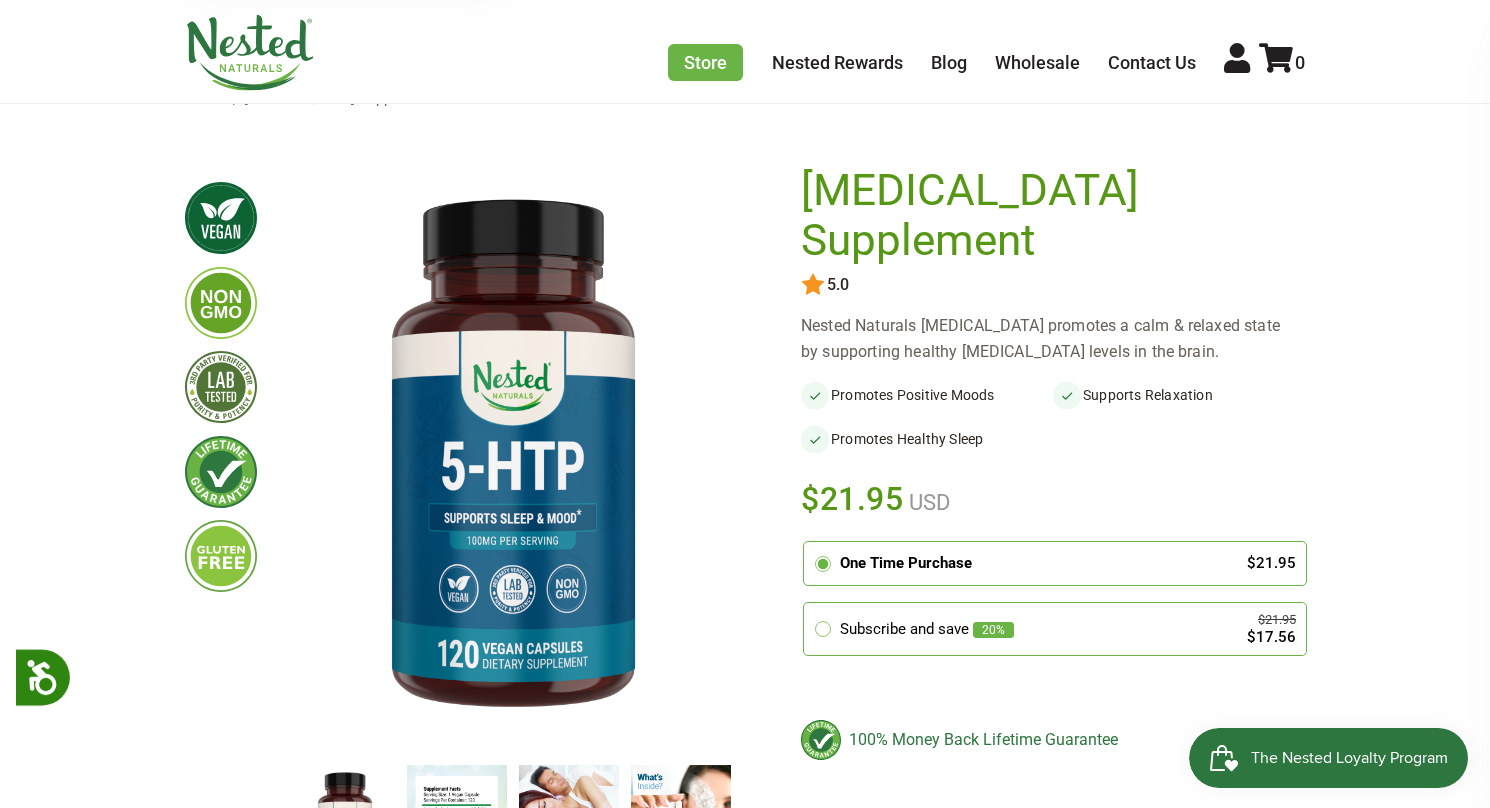 scroll, scrollTop: 0, scrollLeft: 0, axis: both 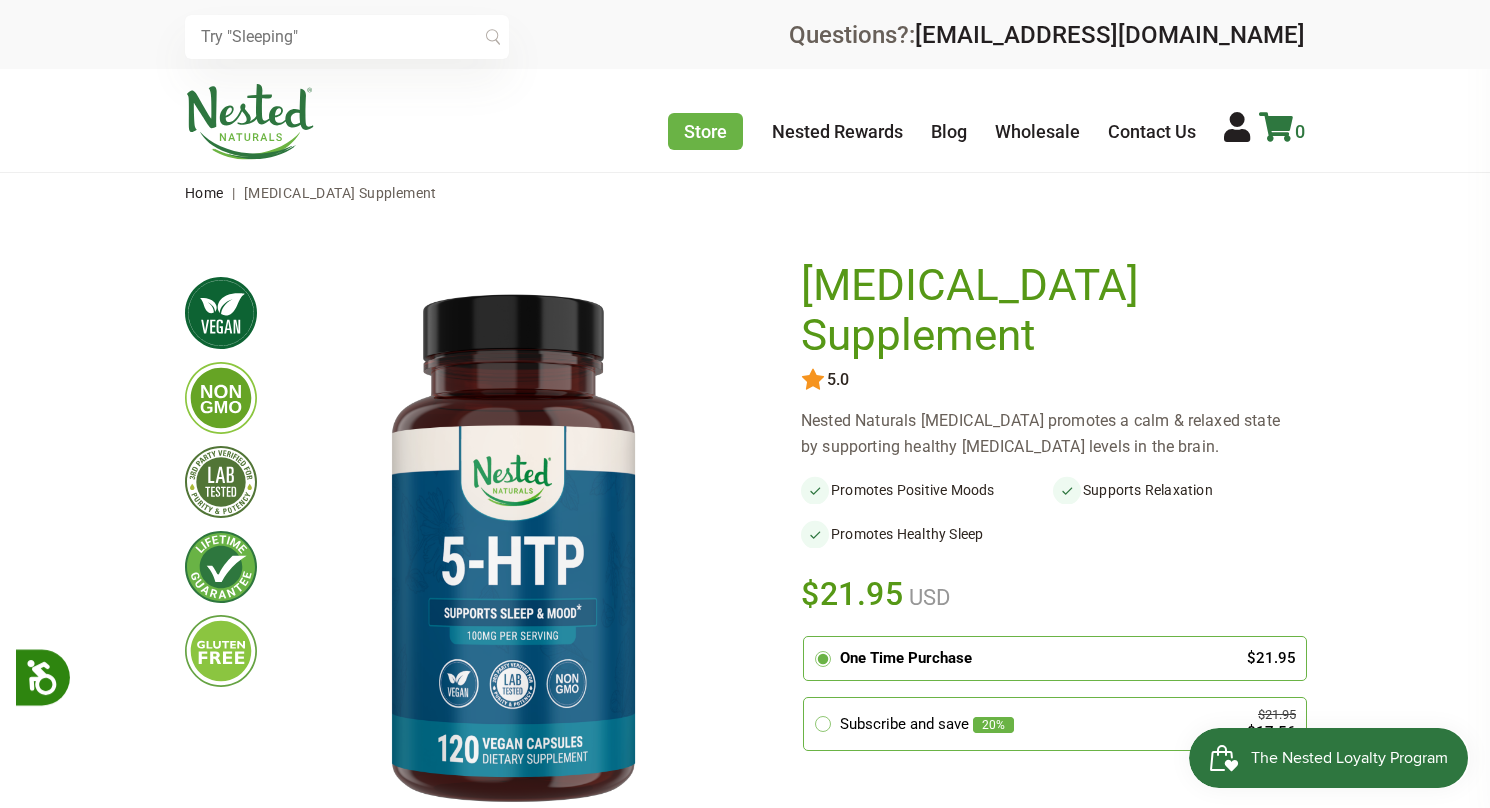 click at bounding box center [1276, 127] 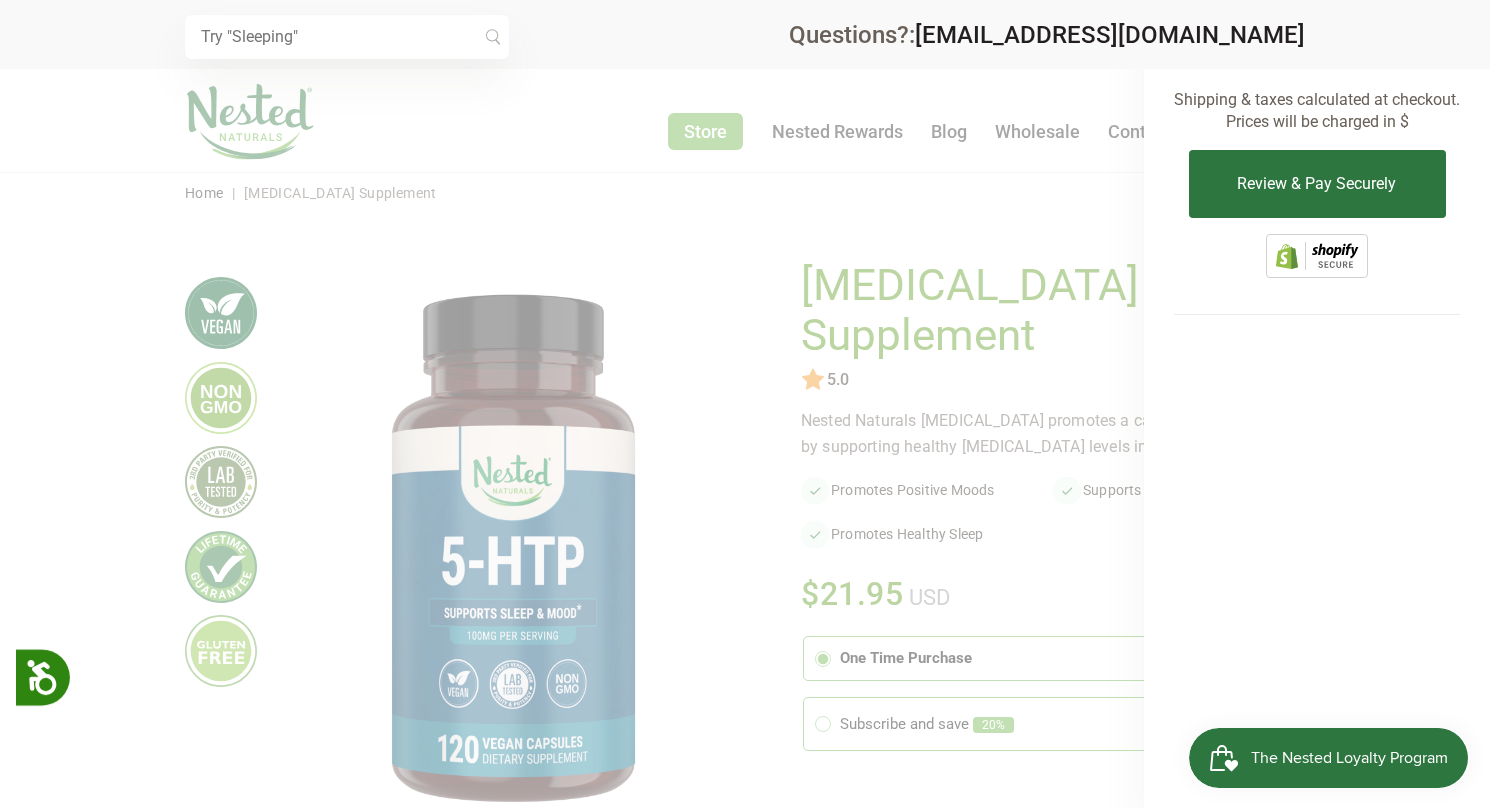 click at bounding box center [745, 404] 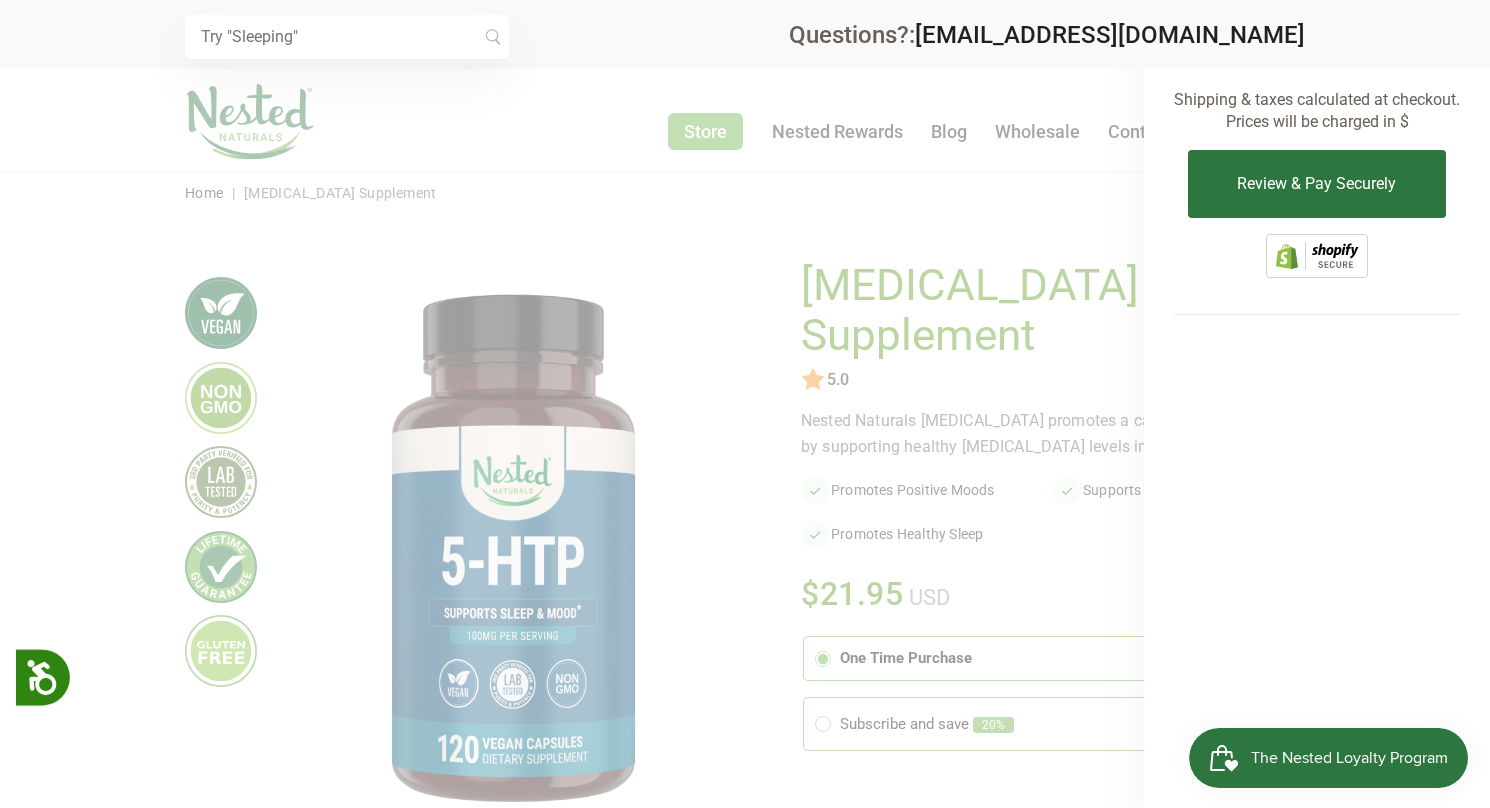click at bounding box center (745, 404) 